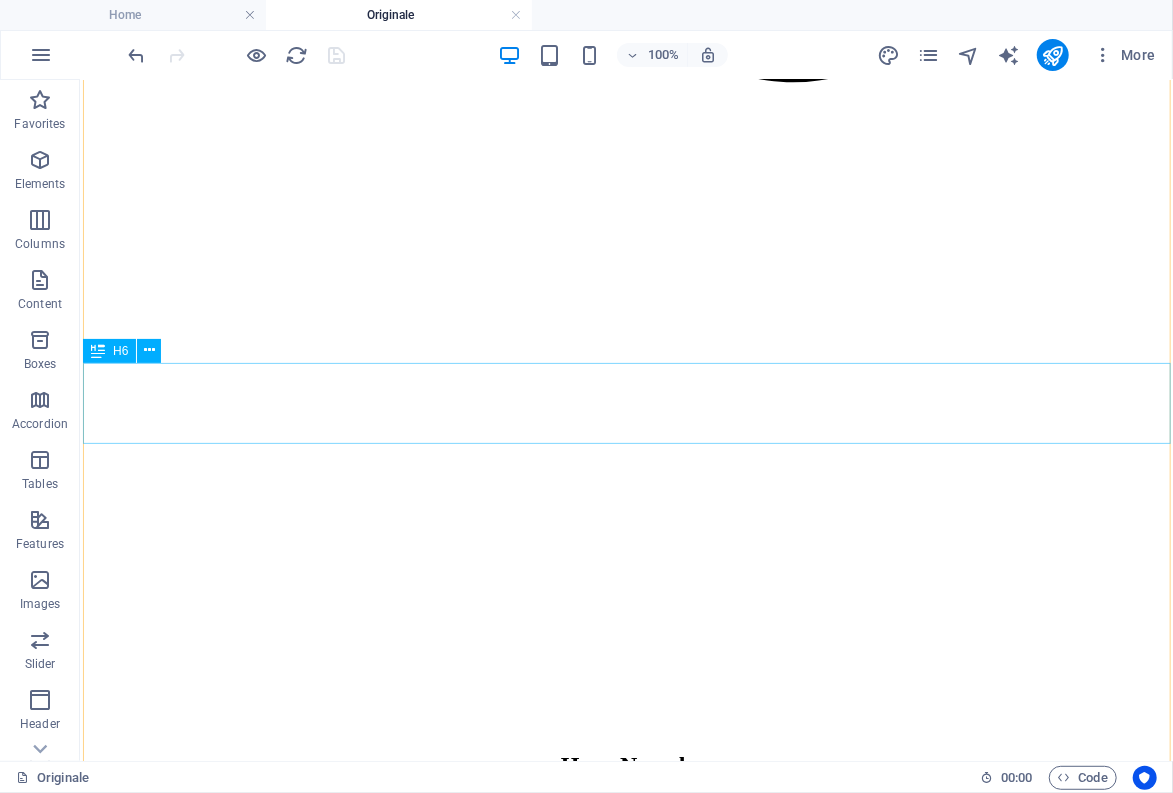 scroll, scrollTop: 2419, scrollLeft: 0, axis: vertical 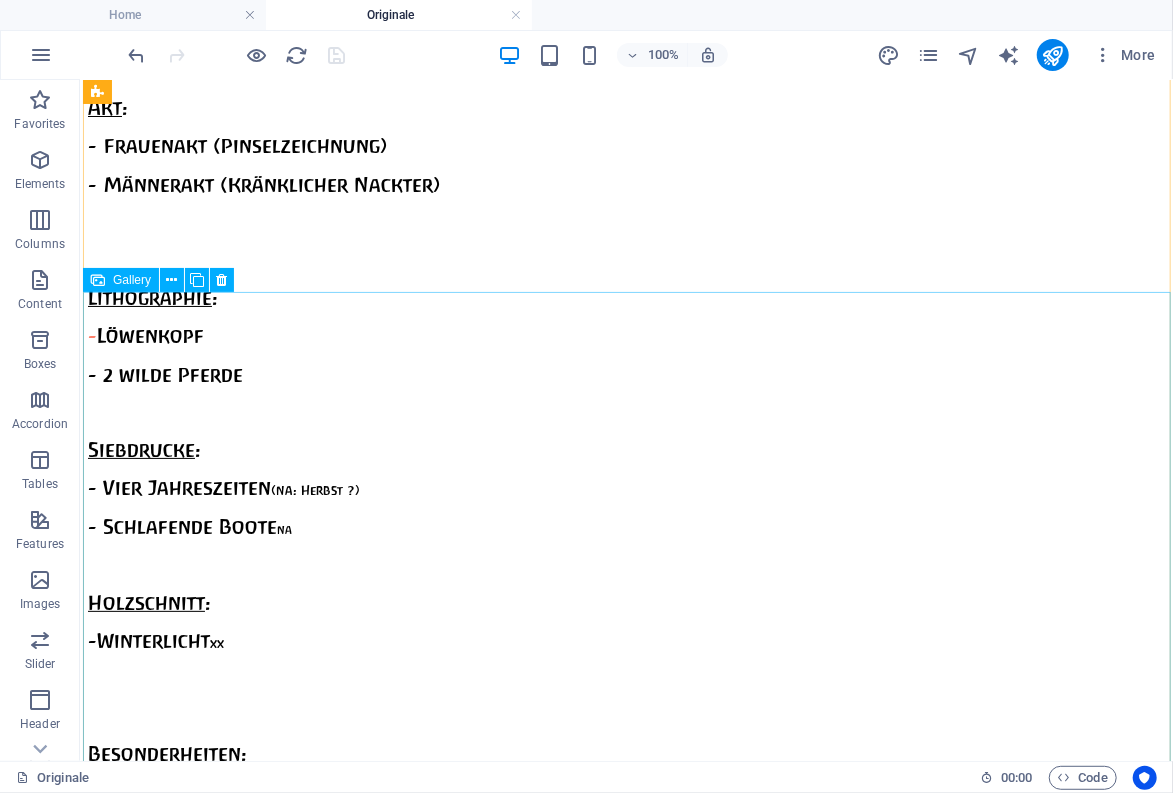click at bounding box center (530, 16438) 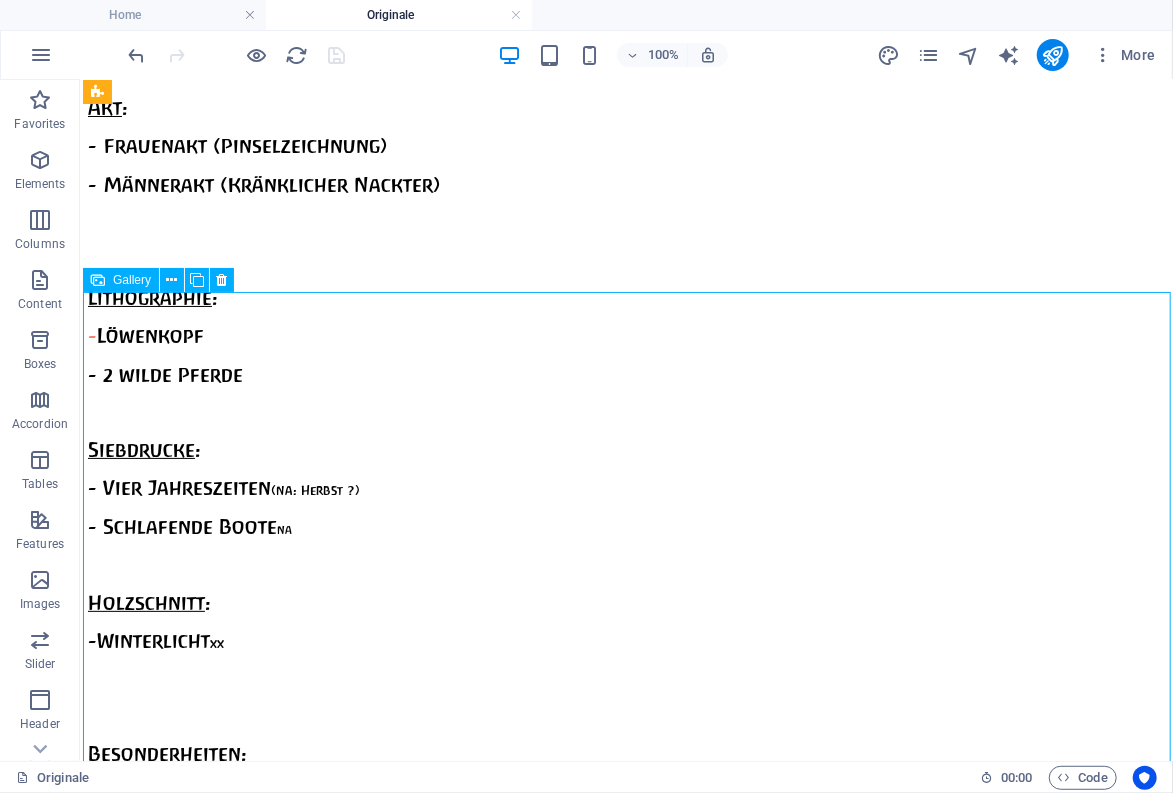 click at bounding box center [530, 16438] 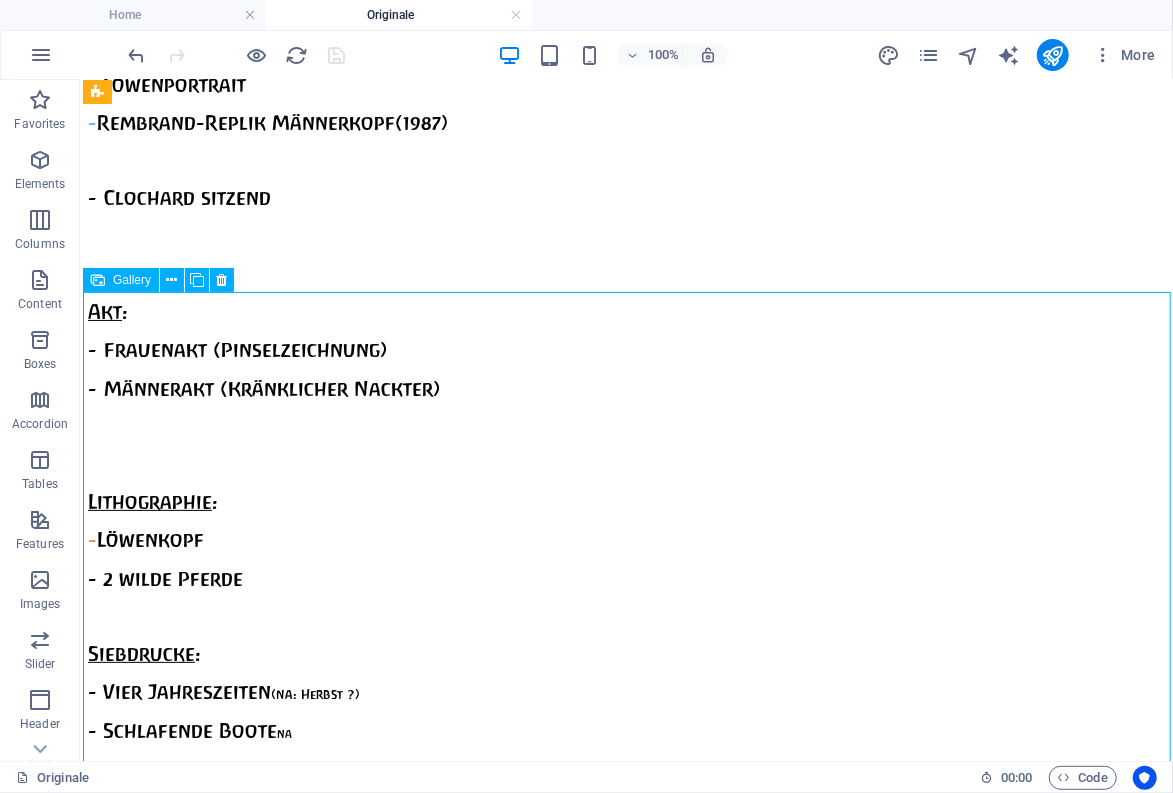 select on "2" 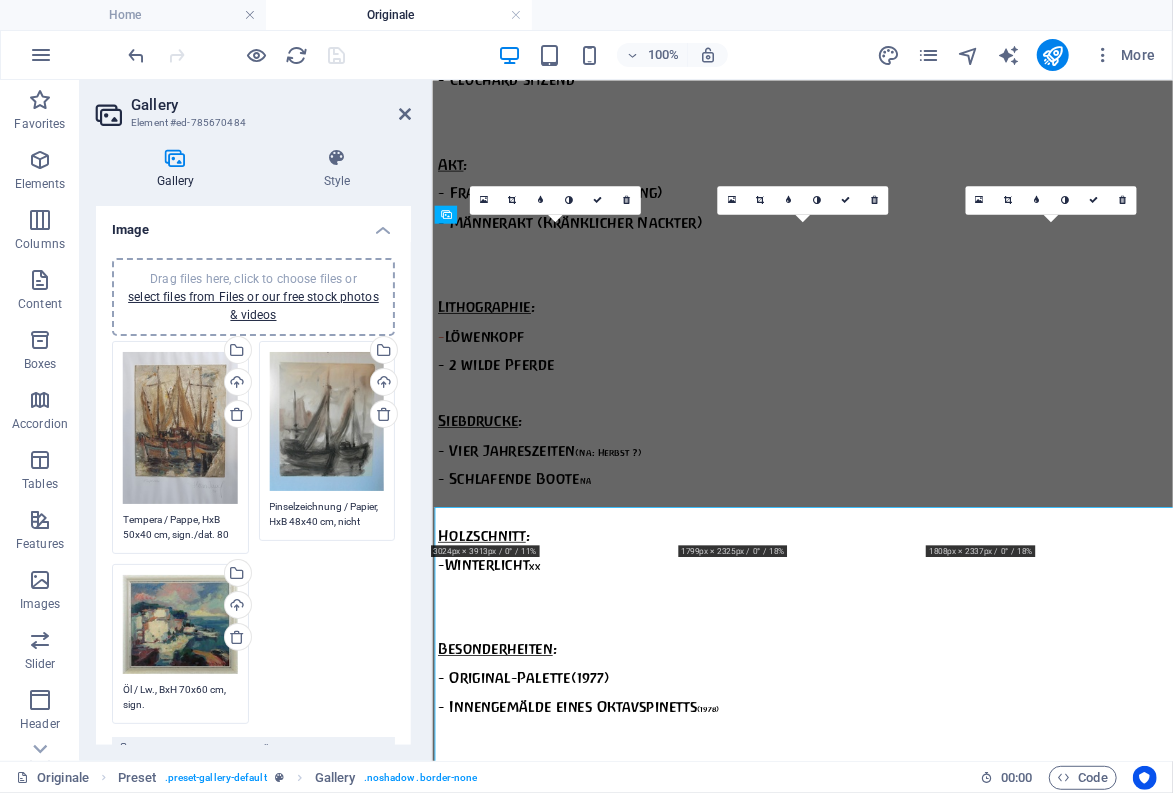 scroll, scrollTop: 6682, scrollLeft: 0, axis: vertical 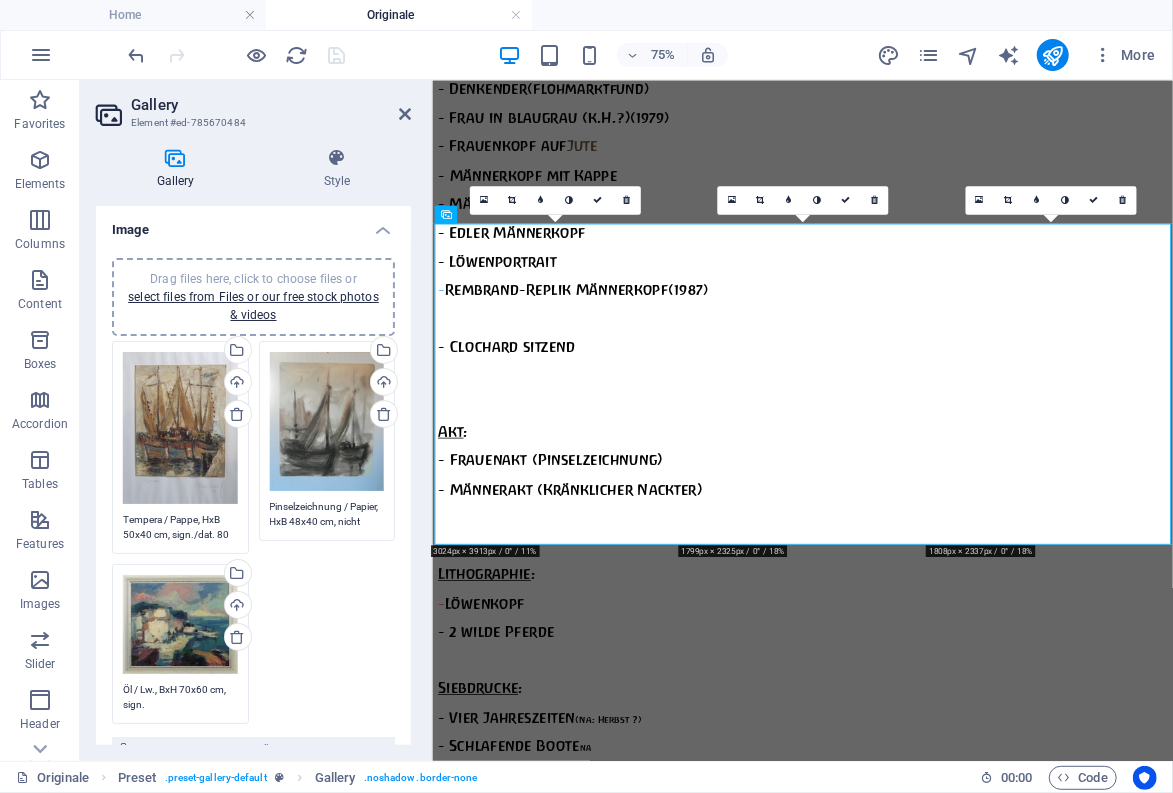 click on "Tempera / Pappe, HxB 50x40 cm, sign./dat. 80 auf Unterpapier" at bounding box center [180, 527] 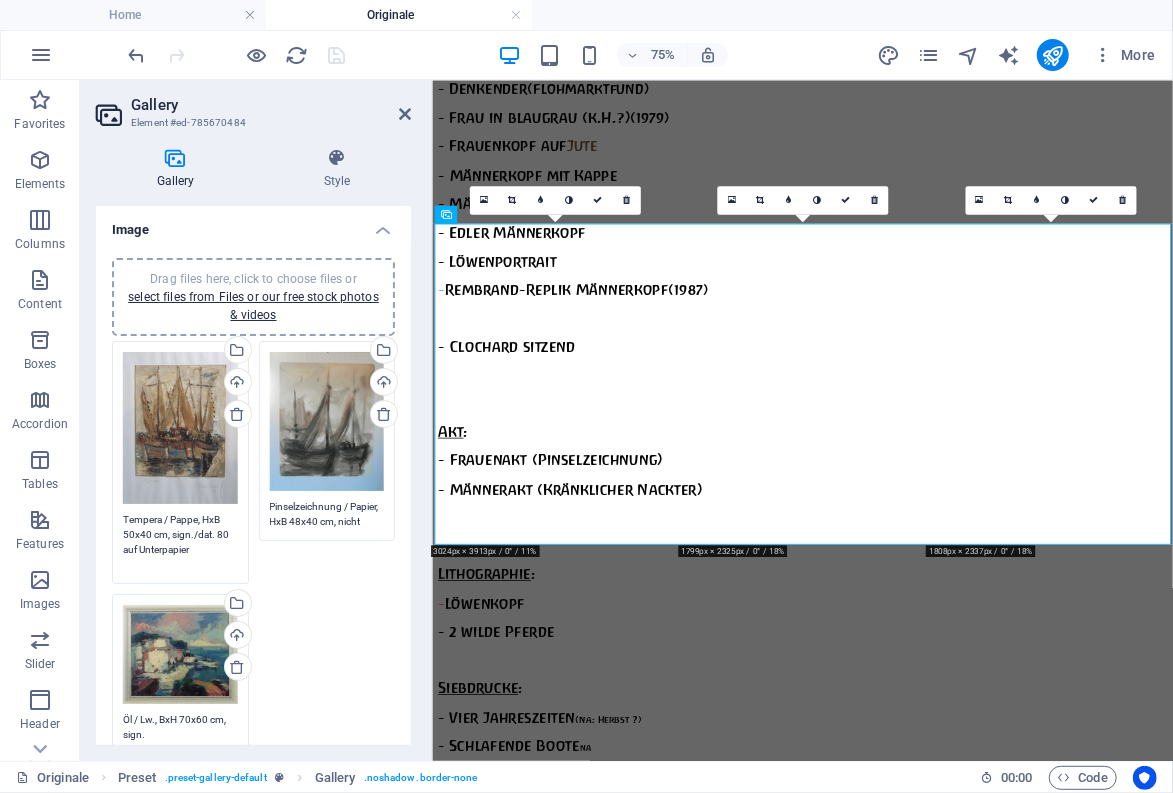 click on "Tempera / Pappe, HxB 50x40 cm, sign./dat. 80 auf Unterpapier" at bounding box center [180, 542] 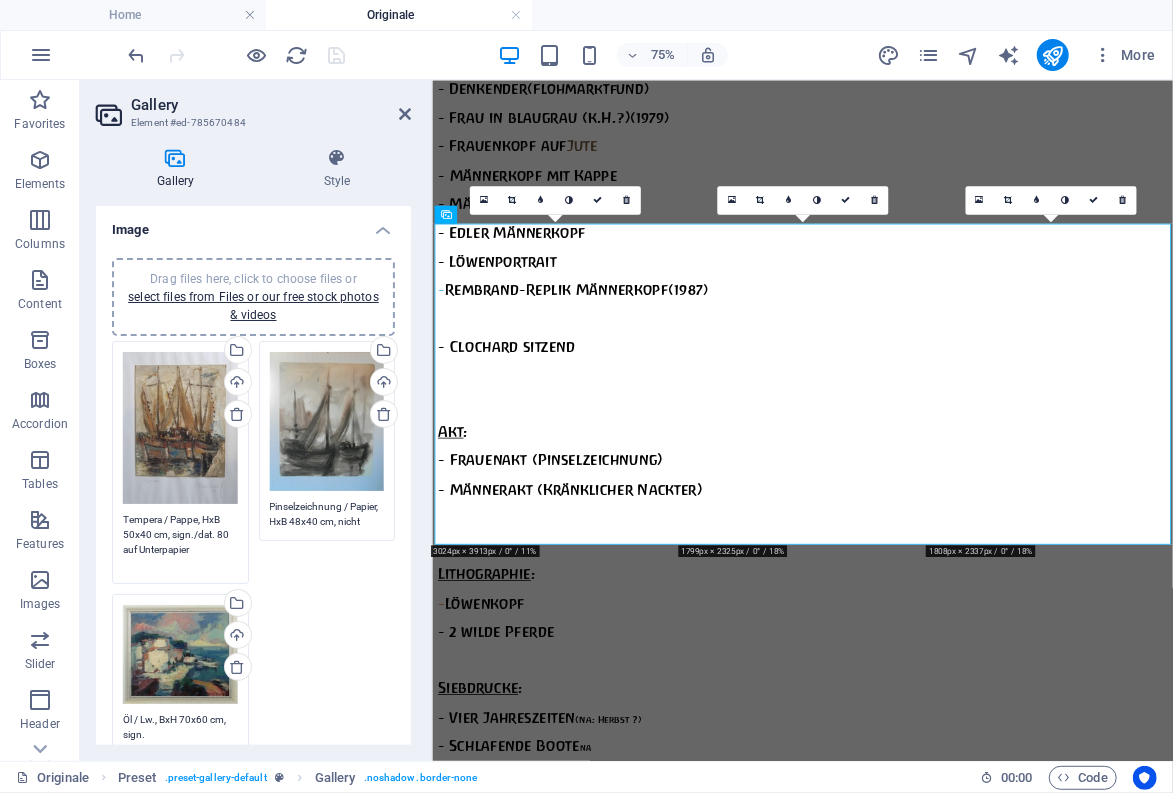 click on "Tempera / Pappe, HxB 50x40 cm, sign./dat. 80 auf Unterpapier" at bounding box center (180, 542) 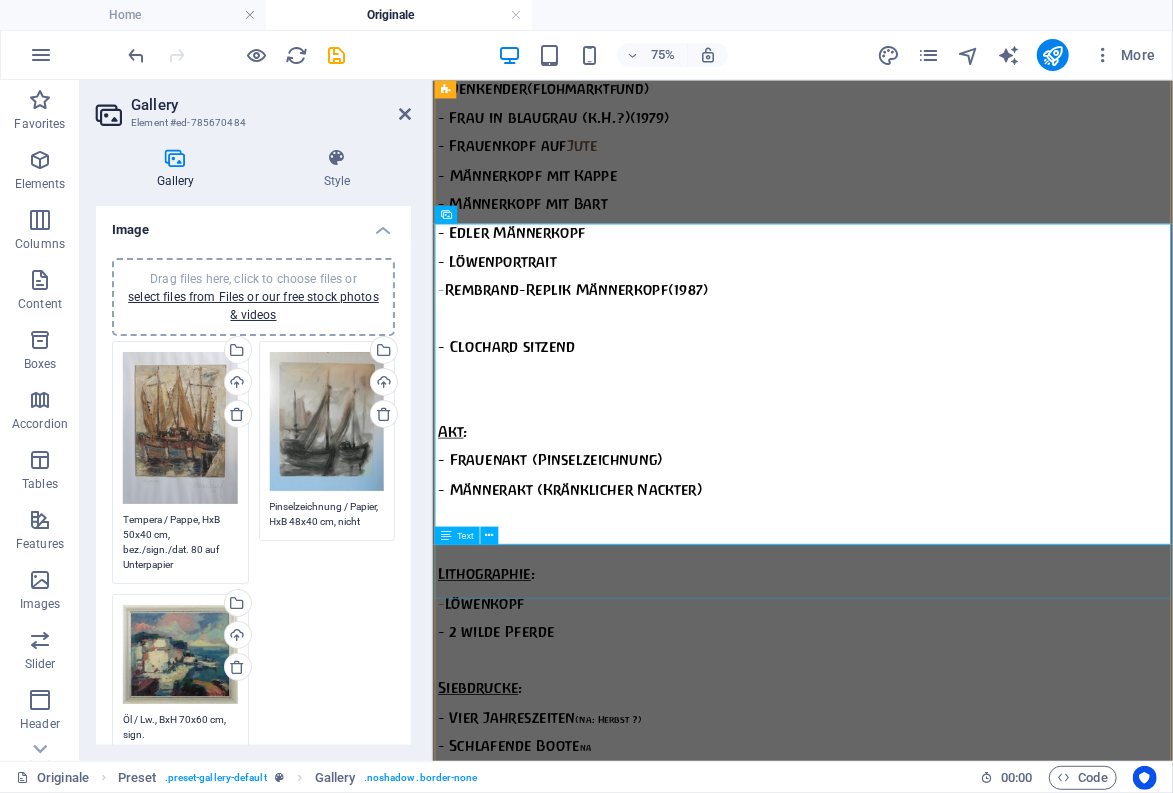 type on "Tempera / Pappe, HxB 50x40 cm, bez./sign./dat. 80 auf Unterpapier" 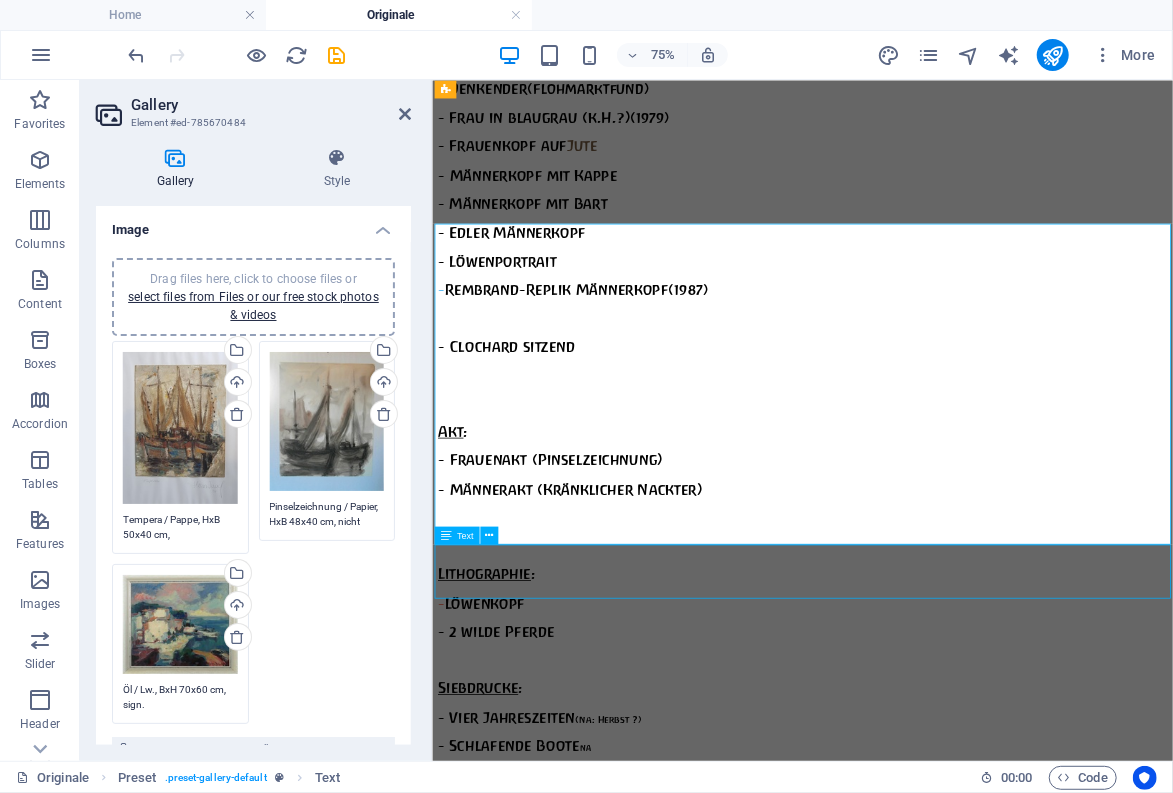 click on "Krabbenkutter im Hafen                                  Fischkutter  (Pinselzeichnung)   (Foto: R.Gehlig)                                                                Südlicher Hafen" at bounding box center [925, 18182] 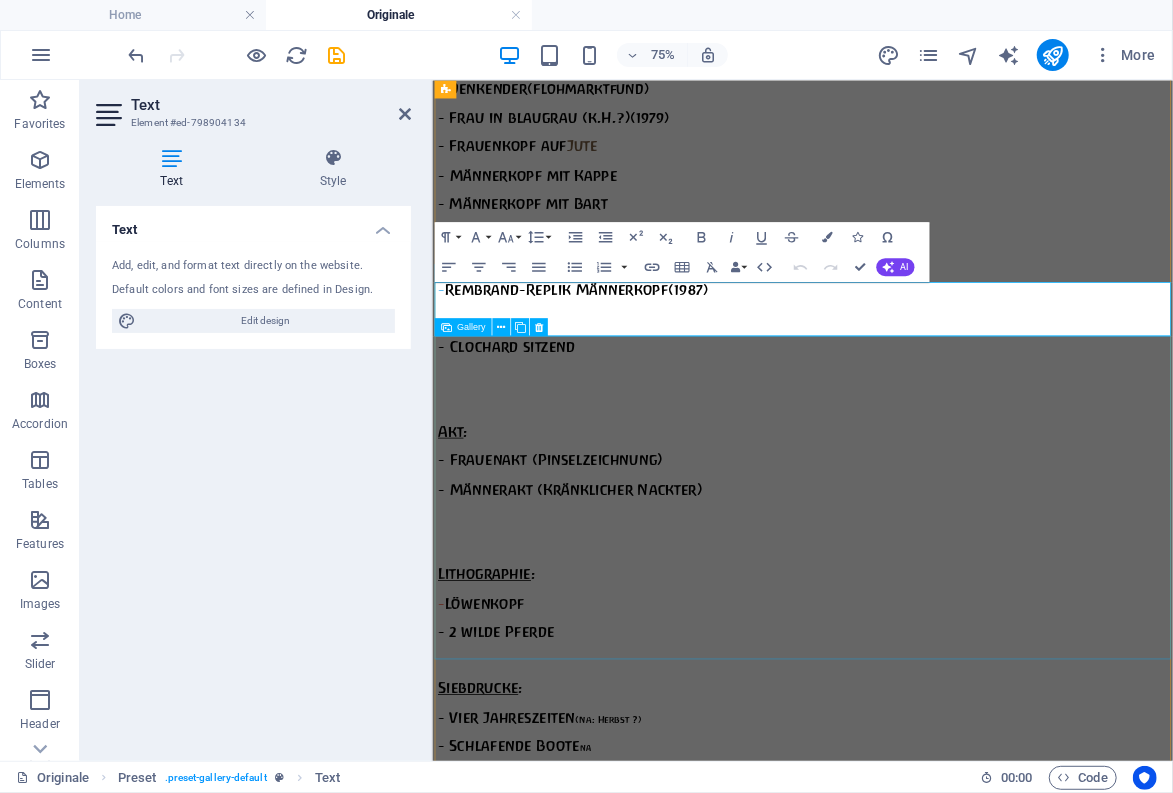 scroll, scrollTop: 7032, scrollLeft: 0, axis: vertical 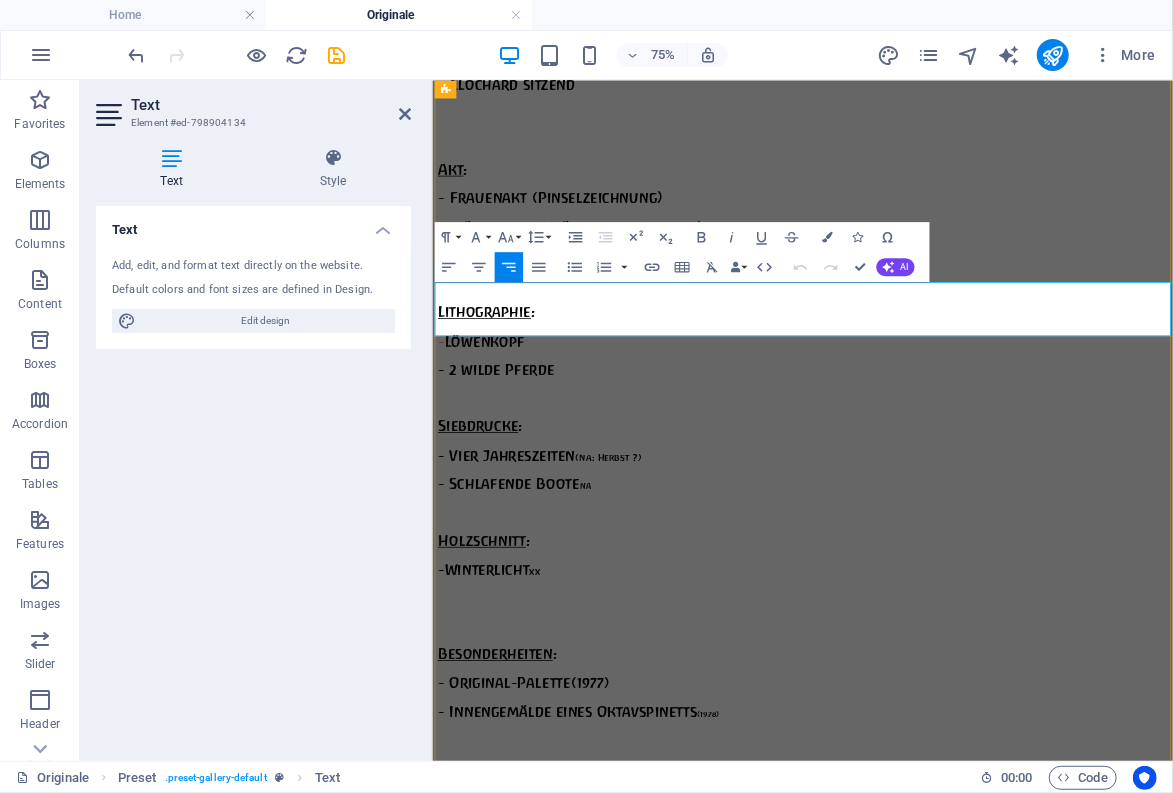 click on "Krabbenkutter im Hafen                                  Fischkutter" at bounding box center [601, 17815] 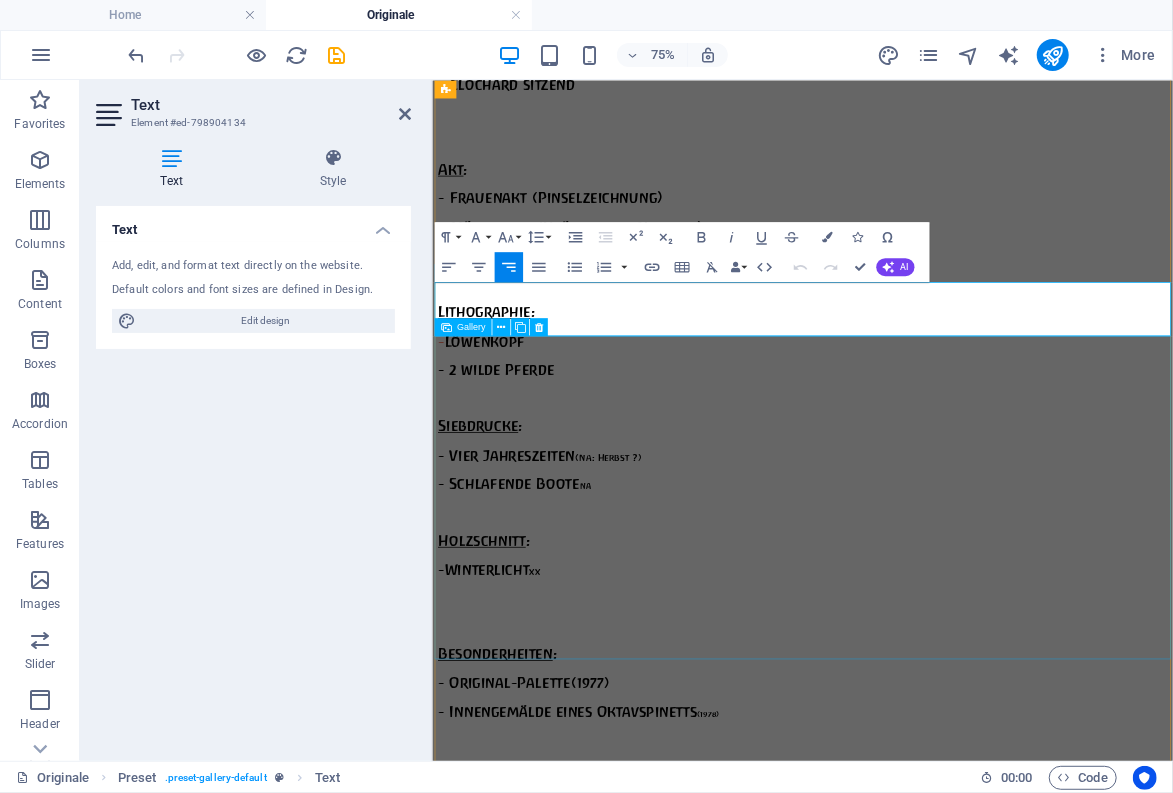 type 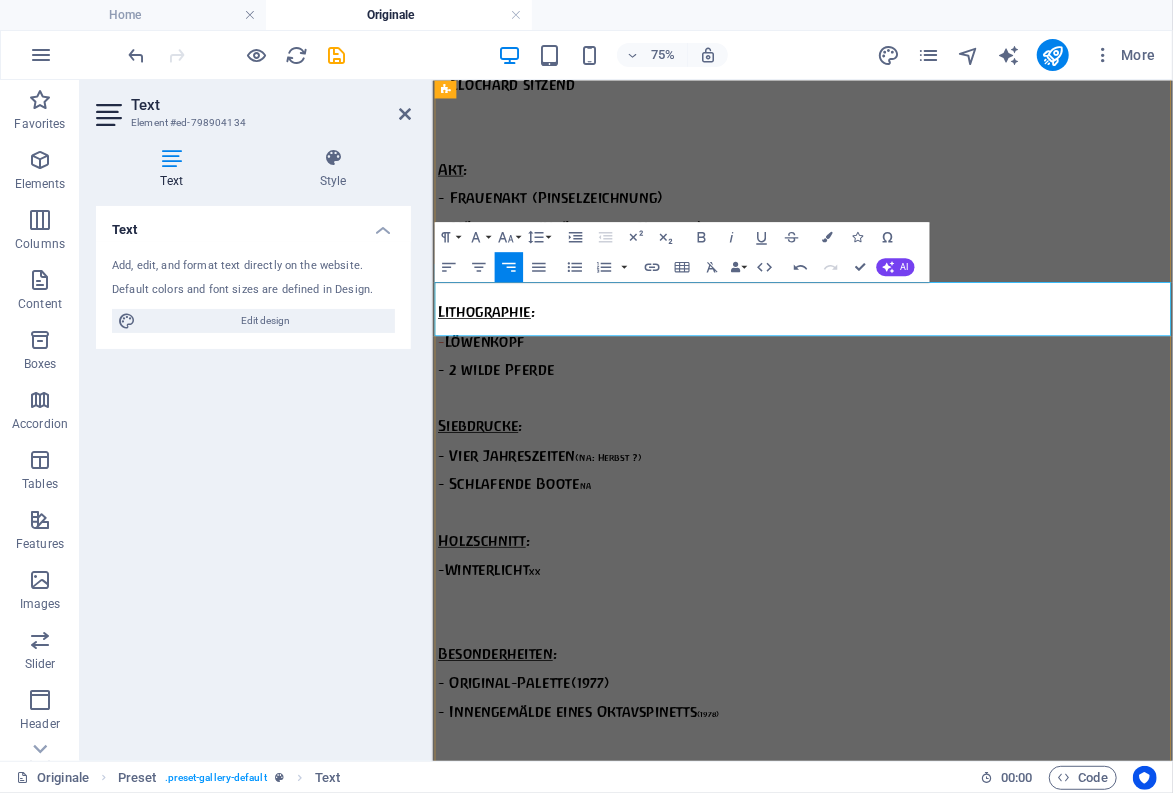 click on "Krabbenkutter im Hafen  (1980)                                 Fischkutter" at bounding box center (564, 17815) 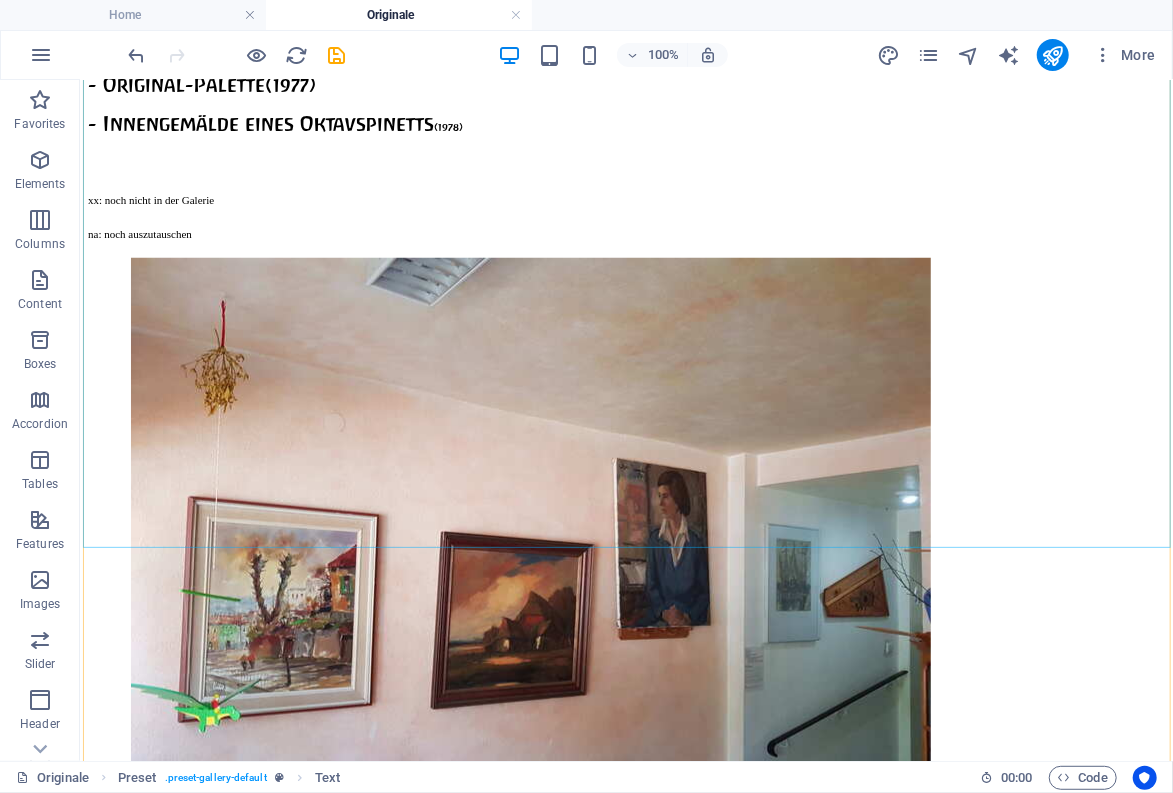 scroll, scrollTop: 7850, scrollLeft: 0, axis: vertical 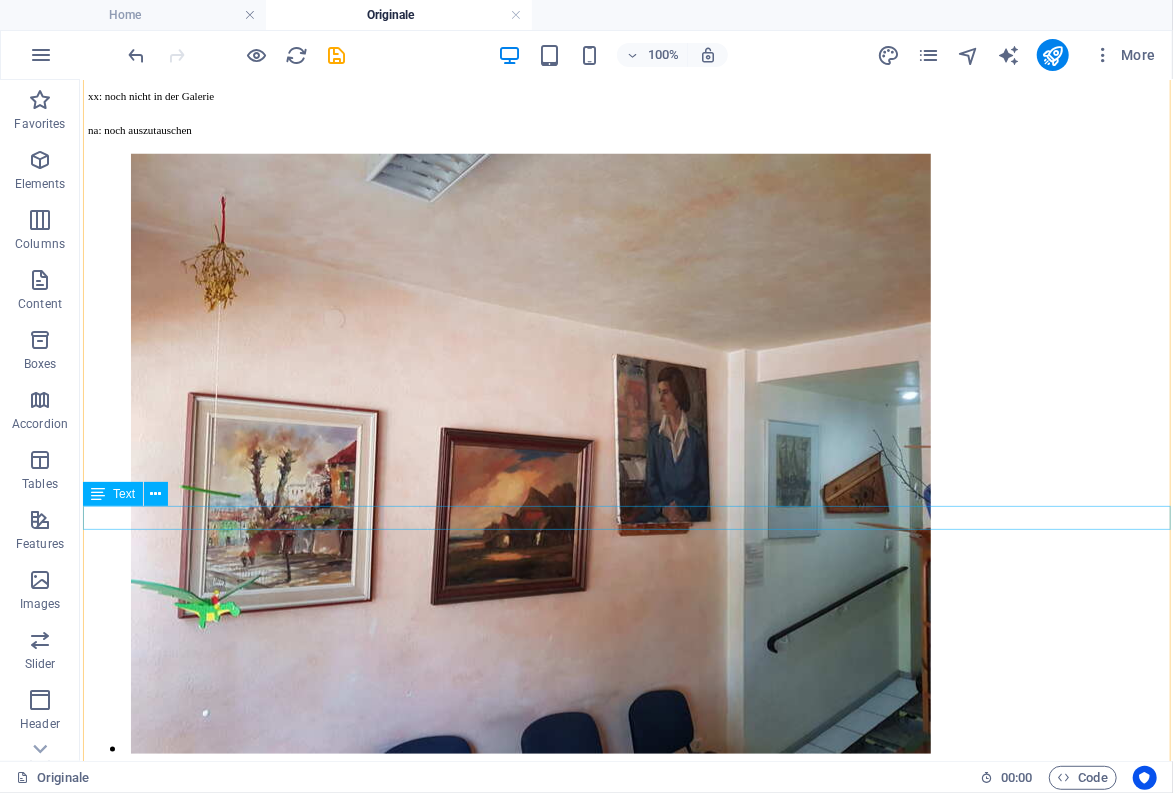 click on "Greetsiel  (Pinselzeichnung)                        Auf dem Chiemsee  (Pinselzeichnung)   (Foto: R.Gehlig)                                              Torfkähne im Moor  (Wümme?)" at bounding box center (625, 18508) 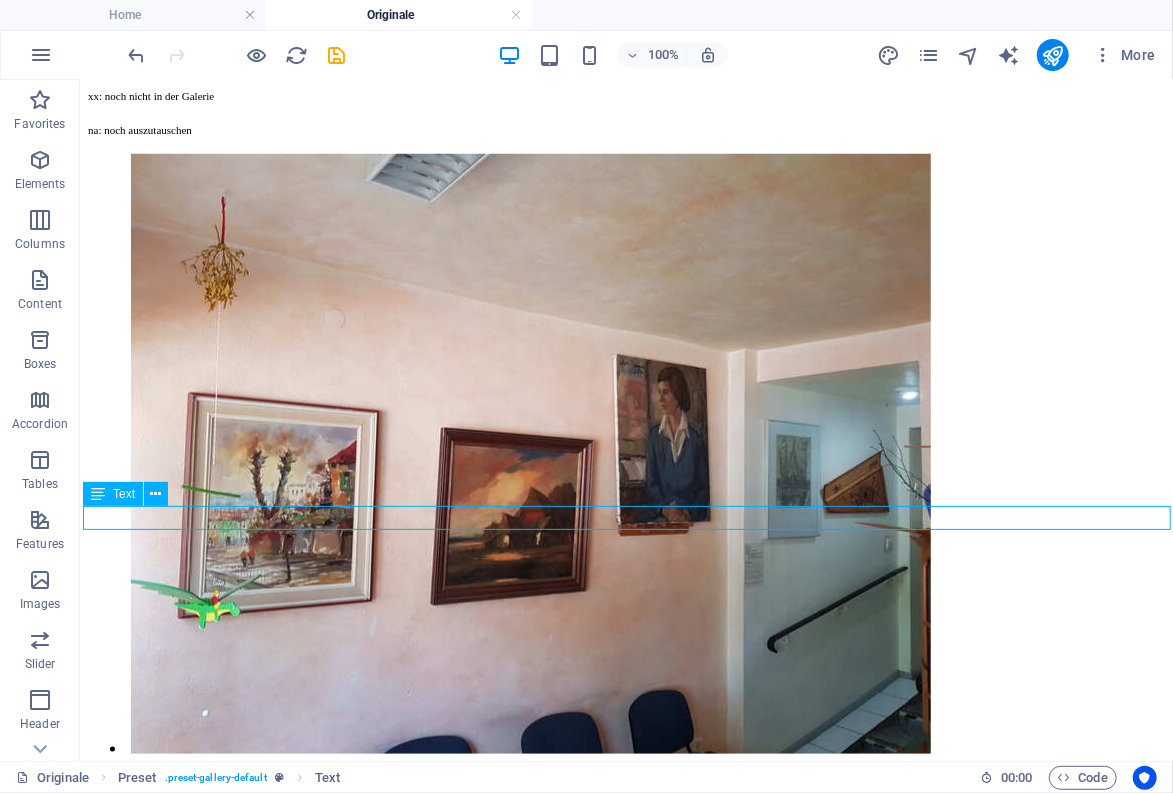 click on "Greetsiel  (Pinselzeichnung)                        Auf dem Chiemsee  (Pinselzeichnung)   (Foto: R.Gehlig)                                              Torfkähne im Moor  (Wümme?)" at bounding box center (625, 18508) 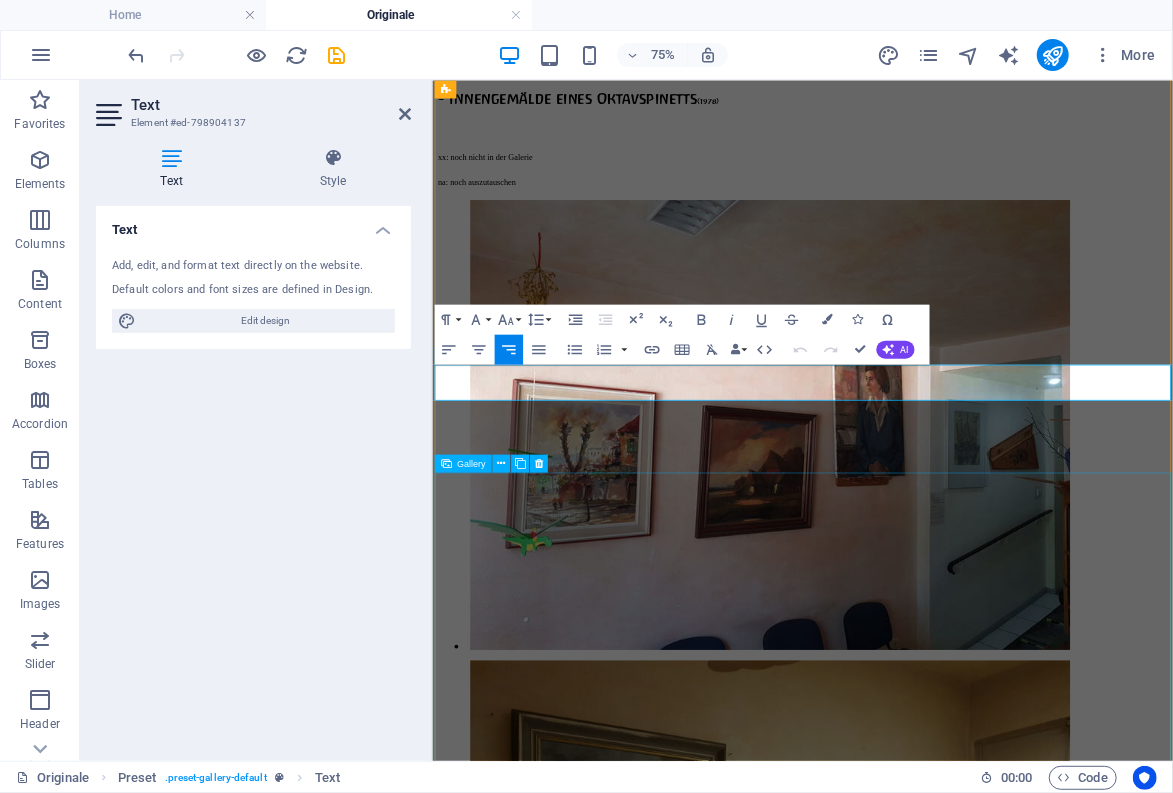 scroll, scrollTop: 7425, scrollLeft: 0, axis: vertical 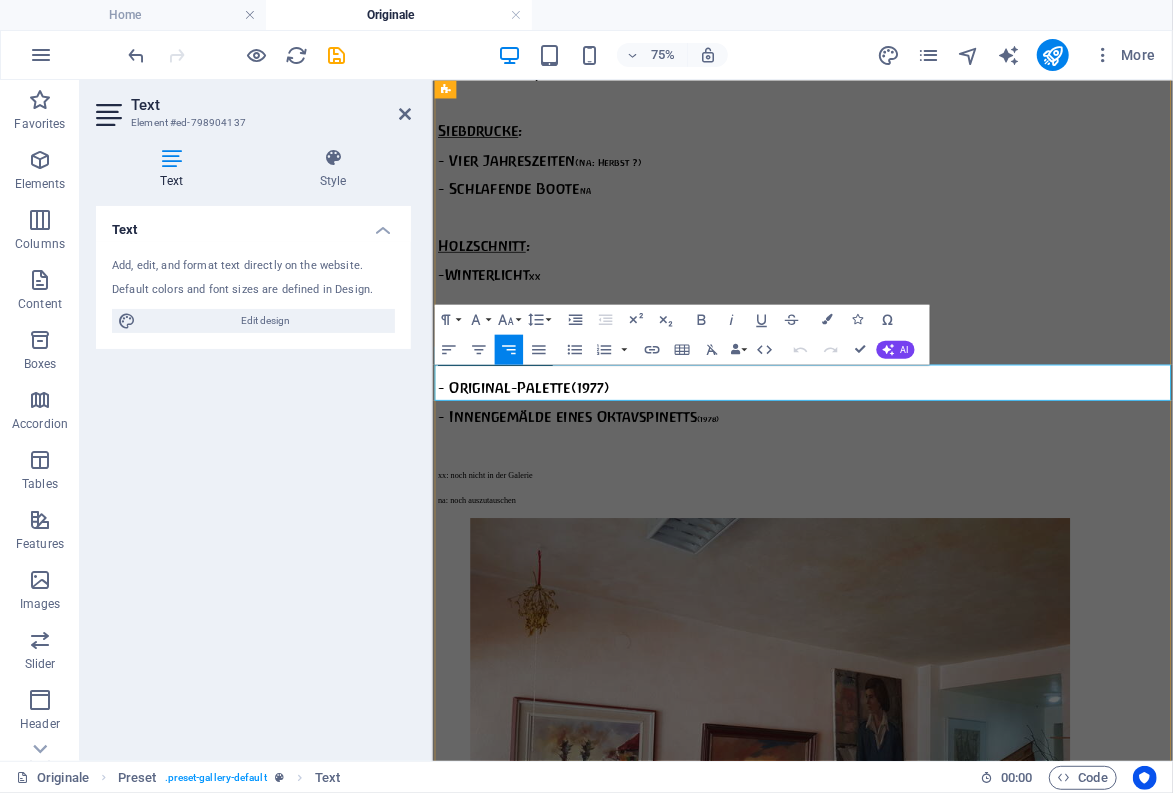 click on "(Foto: R.Gehlig)                                              Torfkähne im Moor" at bounding box center (887, 19018) 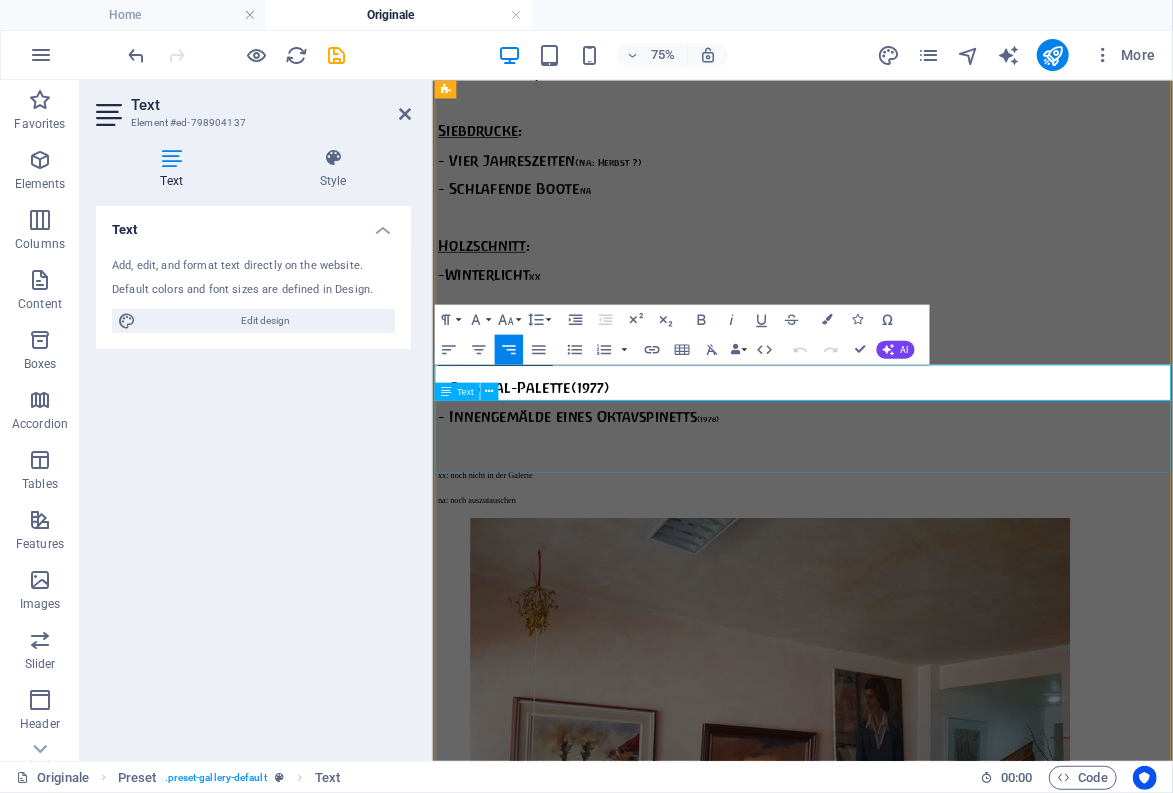 type 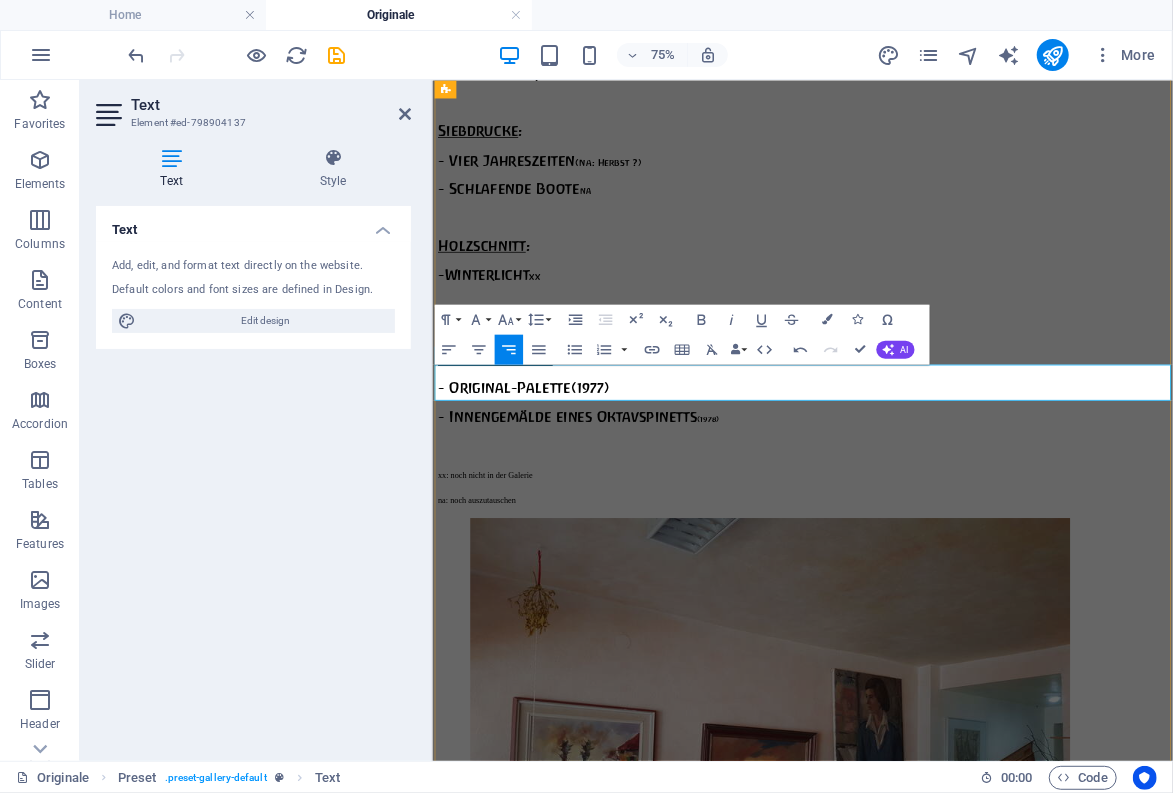 click on "Auf dem Chiemsee" at bounding box center (660, 19018) 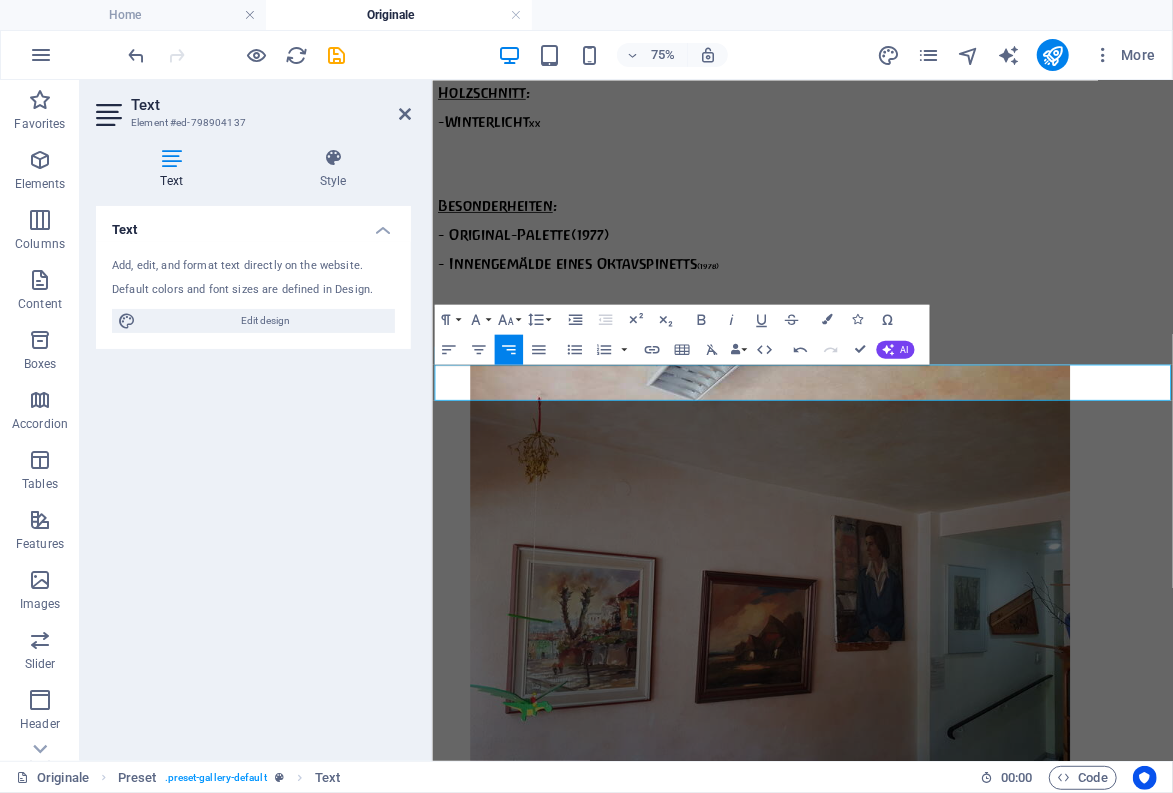 scroll, scrollTop: 7850, scrollLeft: 0, axis: vertical 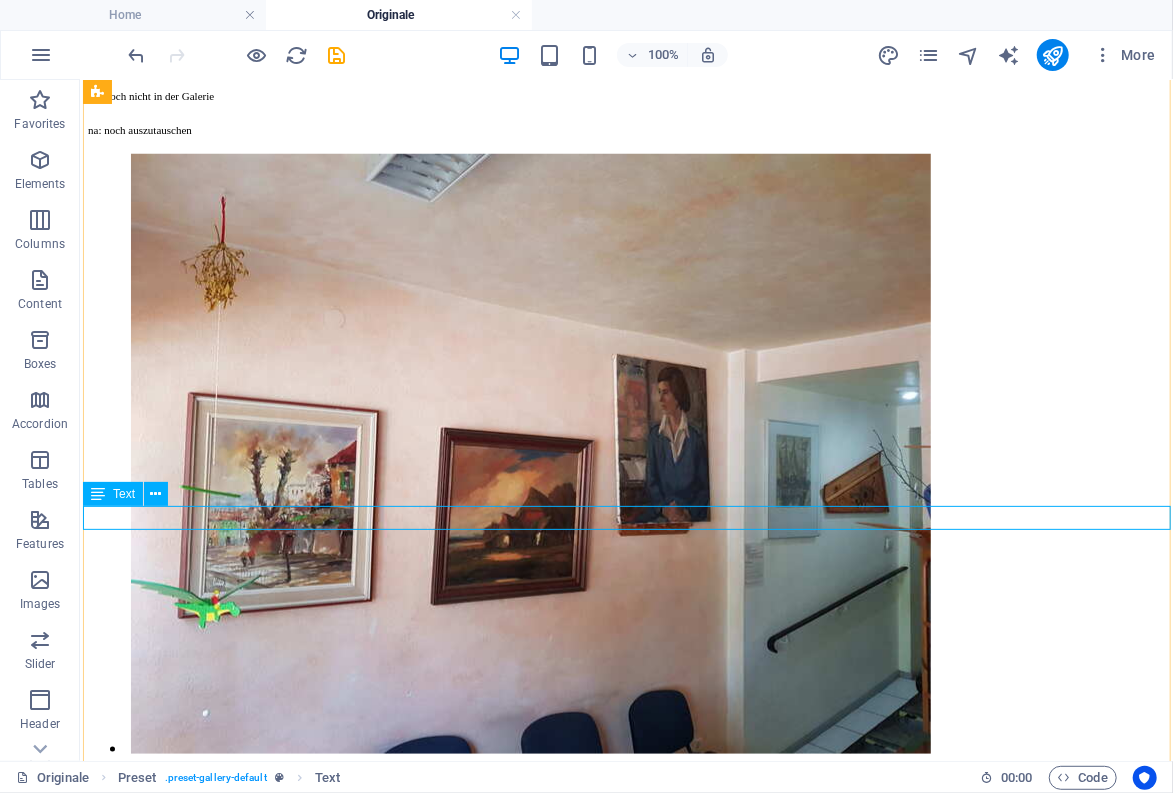 click on "Greetsiel  (Pinselzeichnung)                  Auf dem Chiemsee  (Pinselzeichnung)  (1977)  (Foto: R.Gehlig)                                              Torfkähne im Moor  (Wümme?)" at bounding box center [625, 18508] 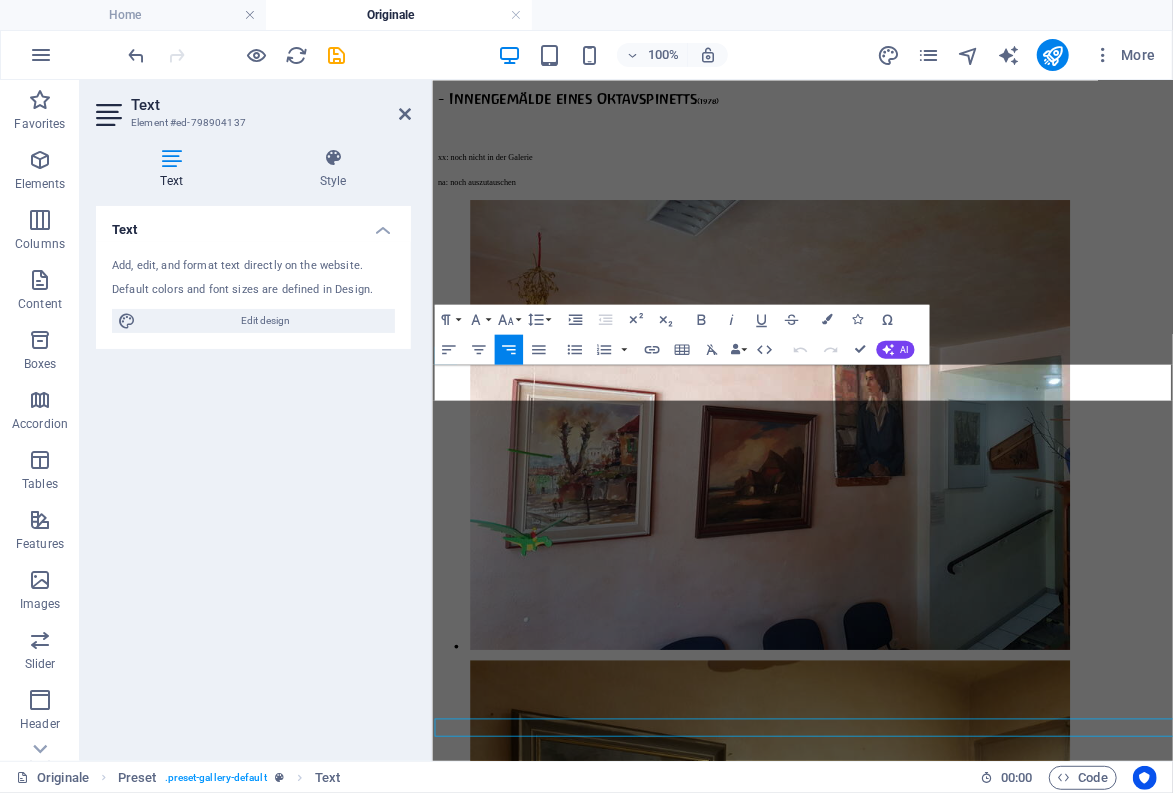 scroll, scrollTop: 7425, scrollLeft: 0, axis: vertical 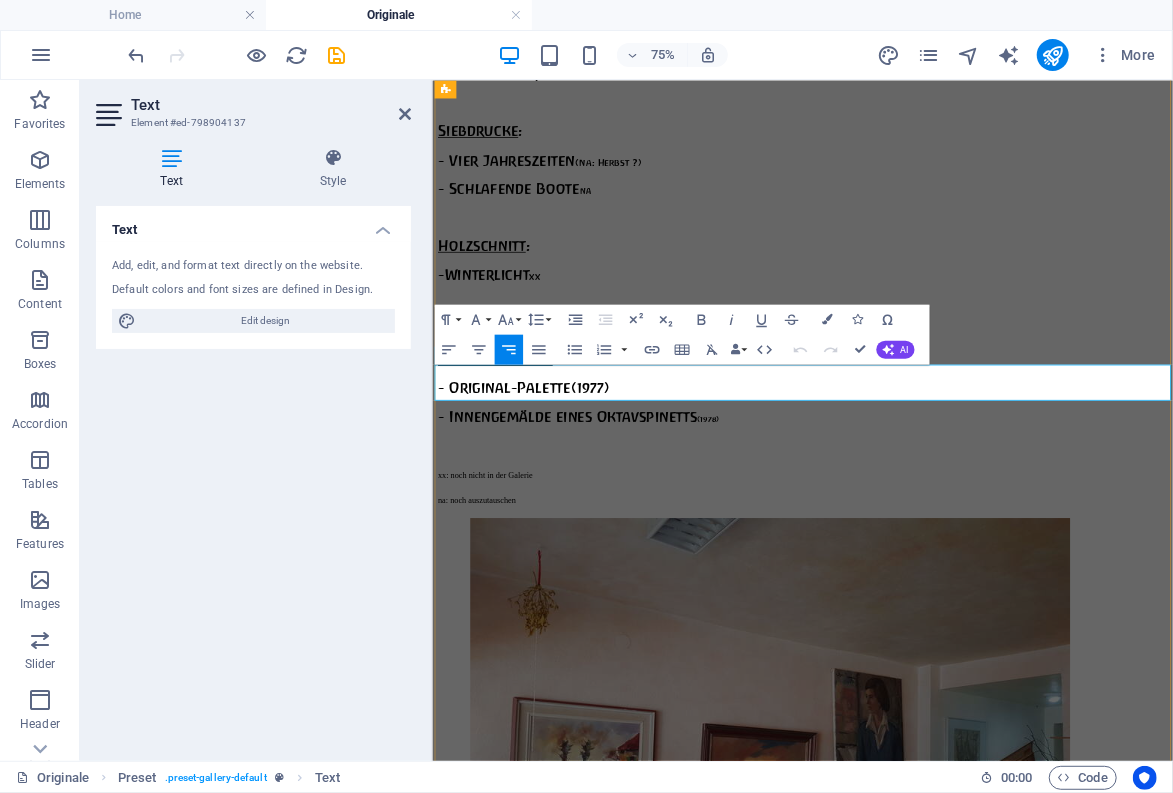 click at bounding box center [589, 19018] 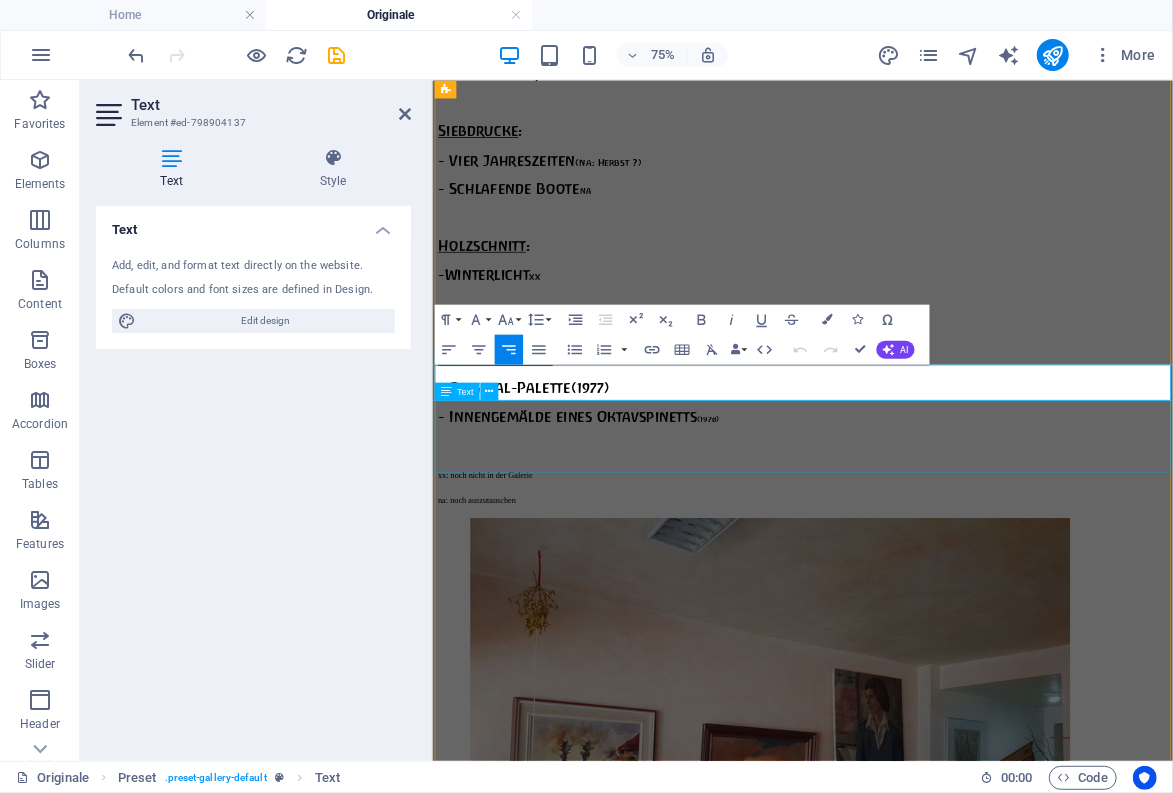 type 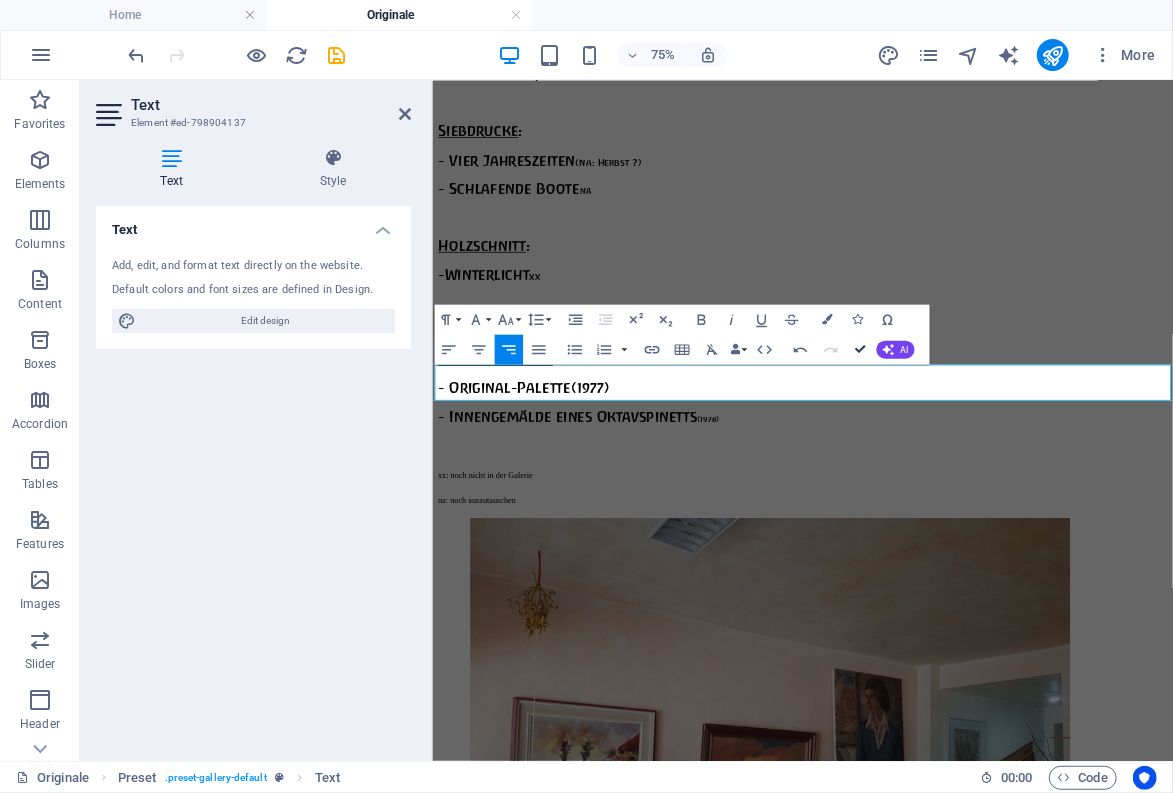 drag, startPoint x: 856, startPoint y: 347, endPoint x: 775, endPoint y: 267, distance: 113.84639 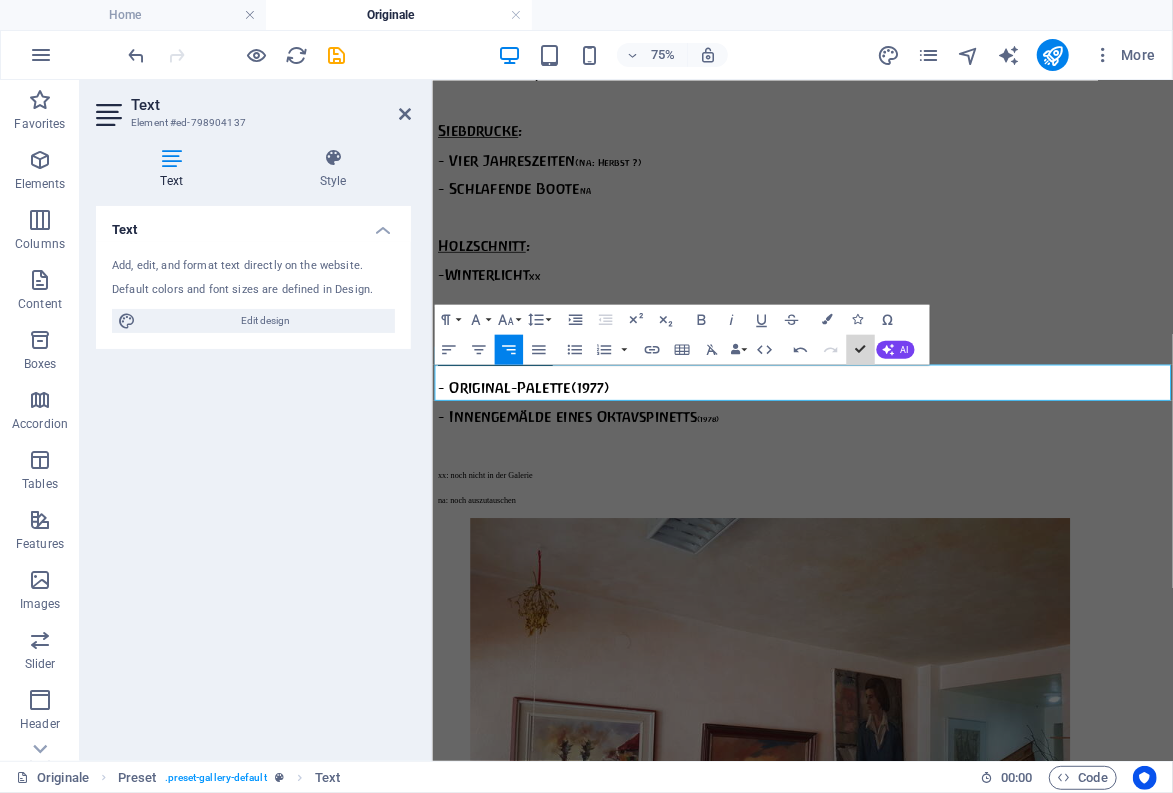 scroll, scrollTop: 7850, scrollLeft: 0, axis: vertical 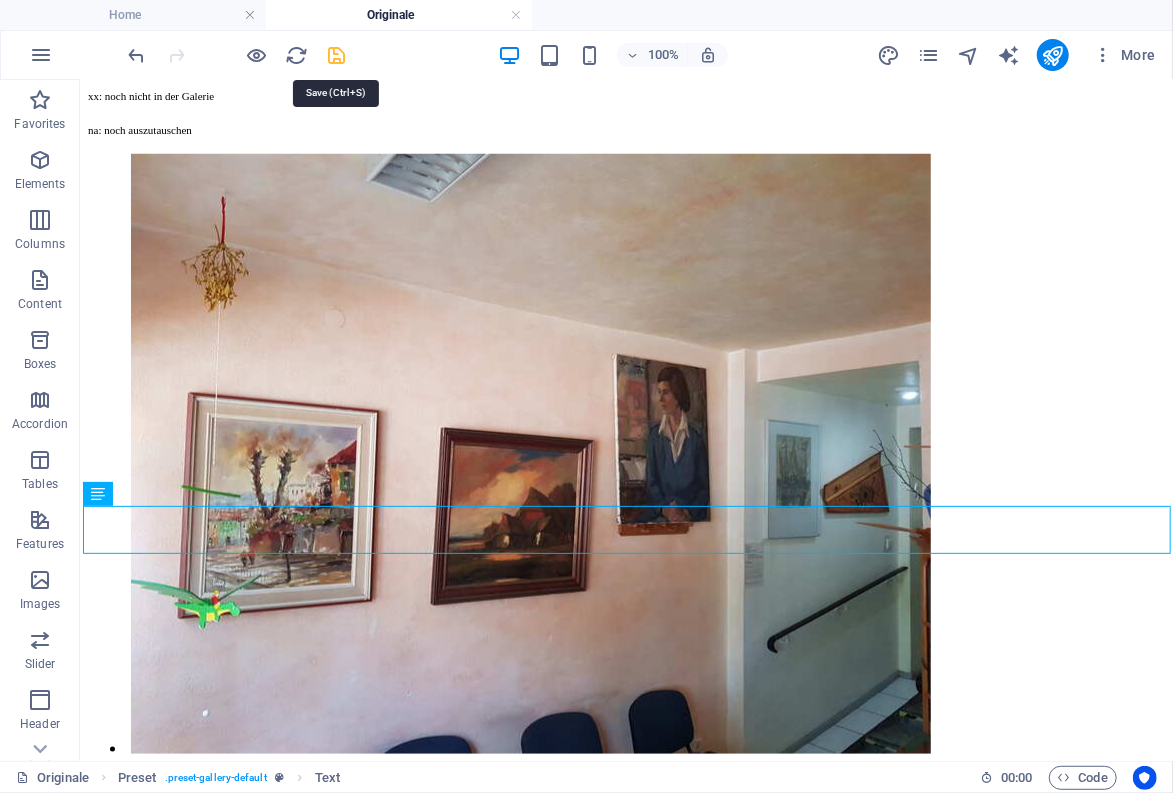 click at bounding box center [337, 55] 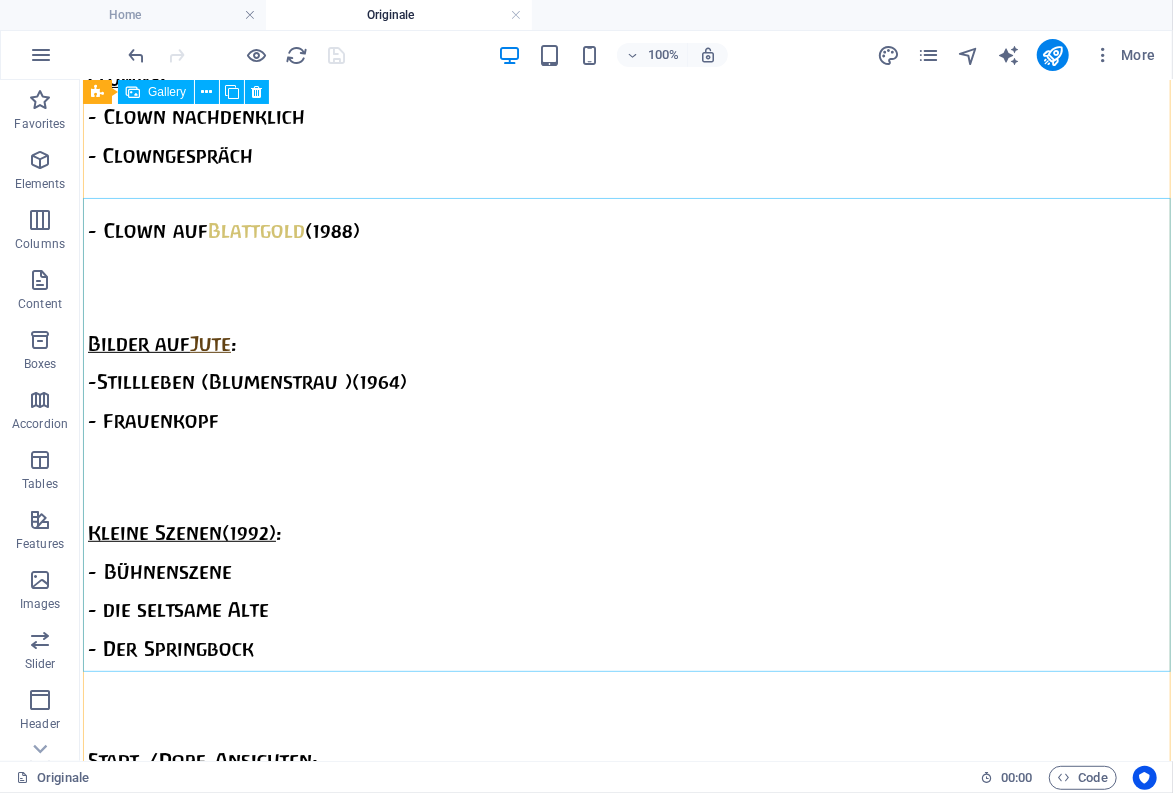 scroll, scrollTop: 3780, scrollLeft: 0, axis: vertical 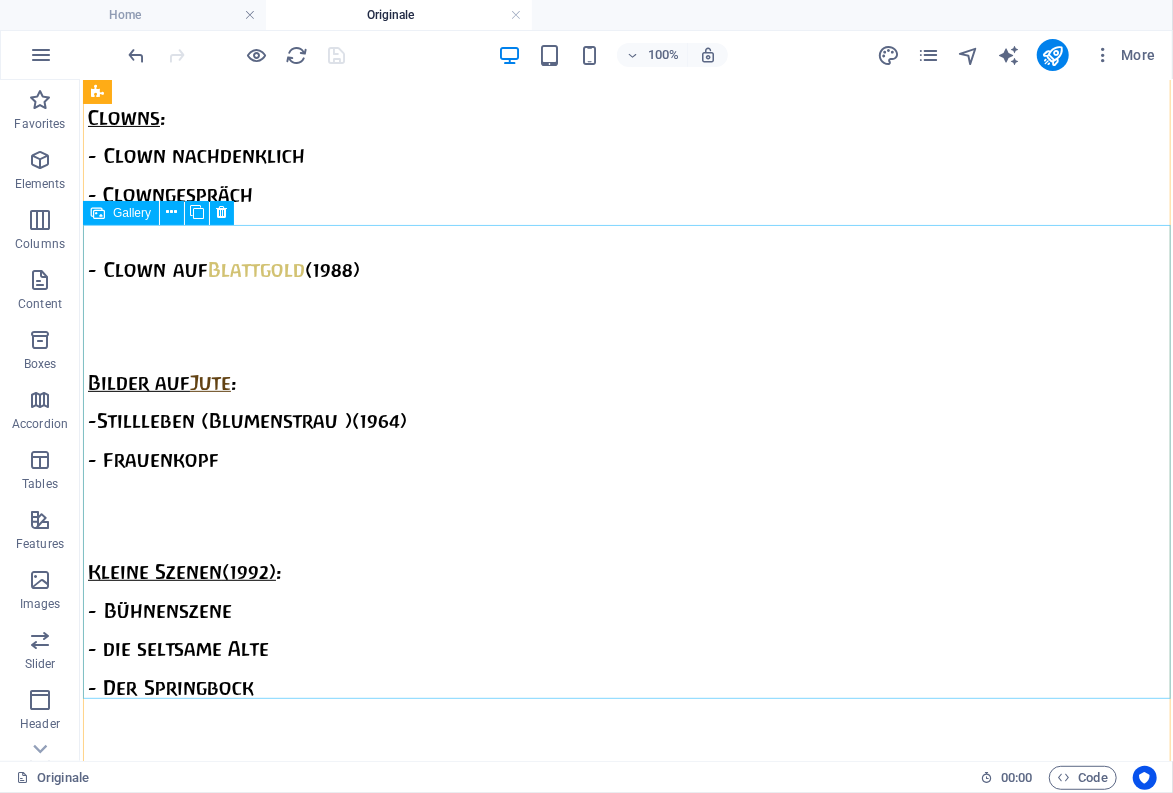 click at bounding box center [530, 11385] 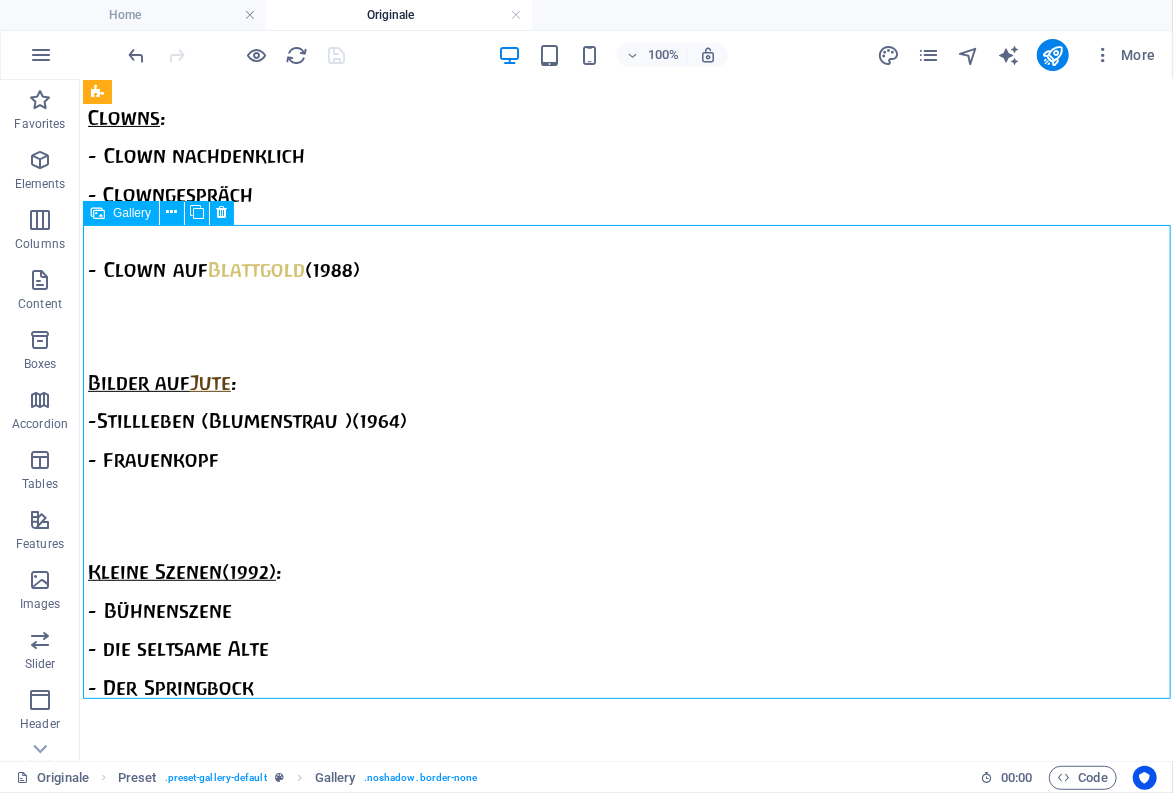 click at bounding box center (530, 11385) 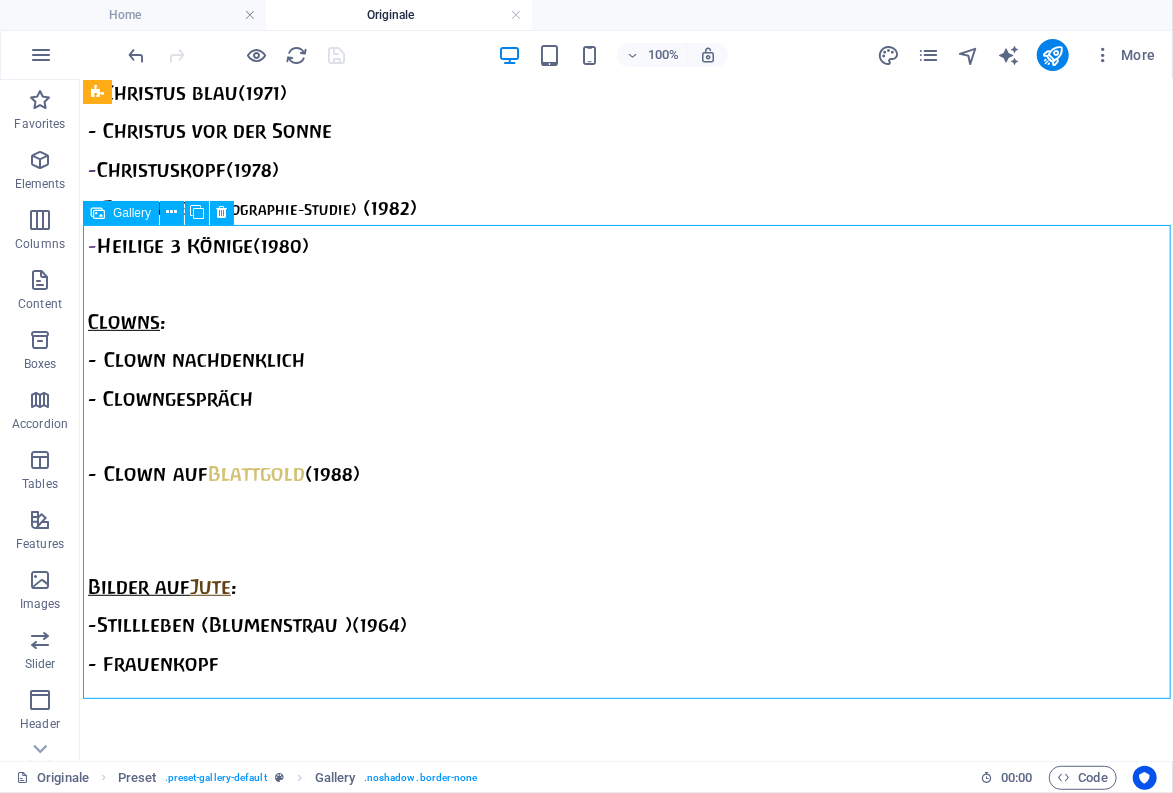 scroll, scrollTop: 3688, scrollLeft: 0, axis: vertical 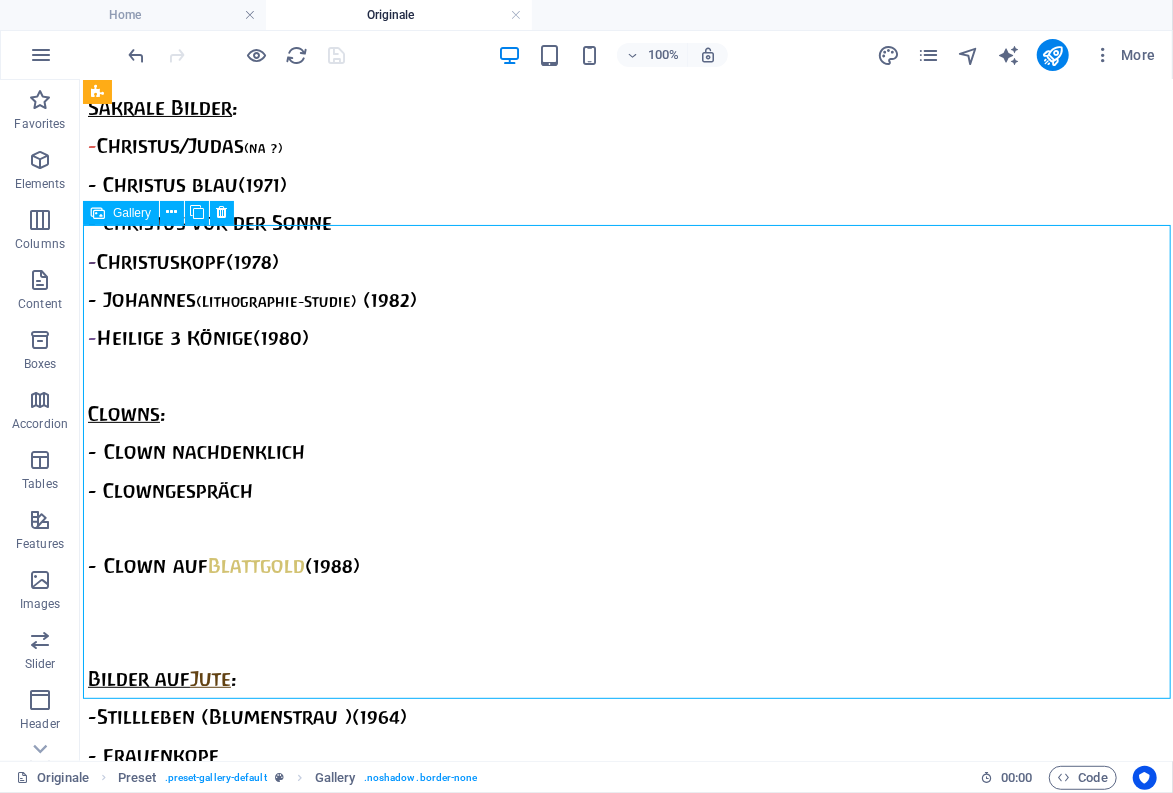 select on "2" 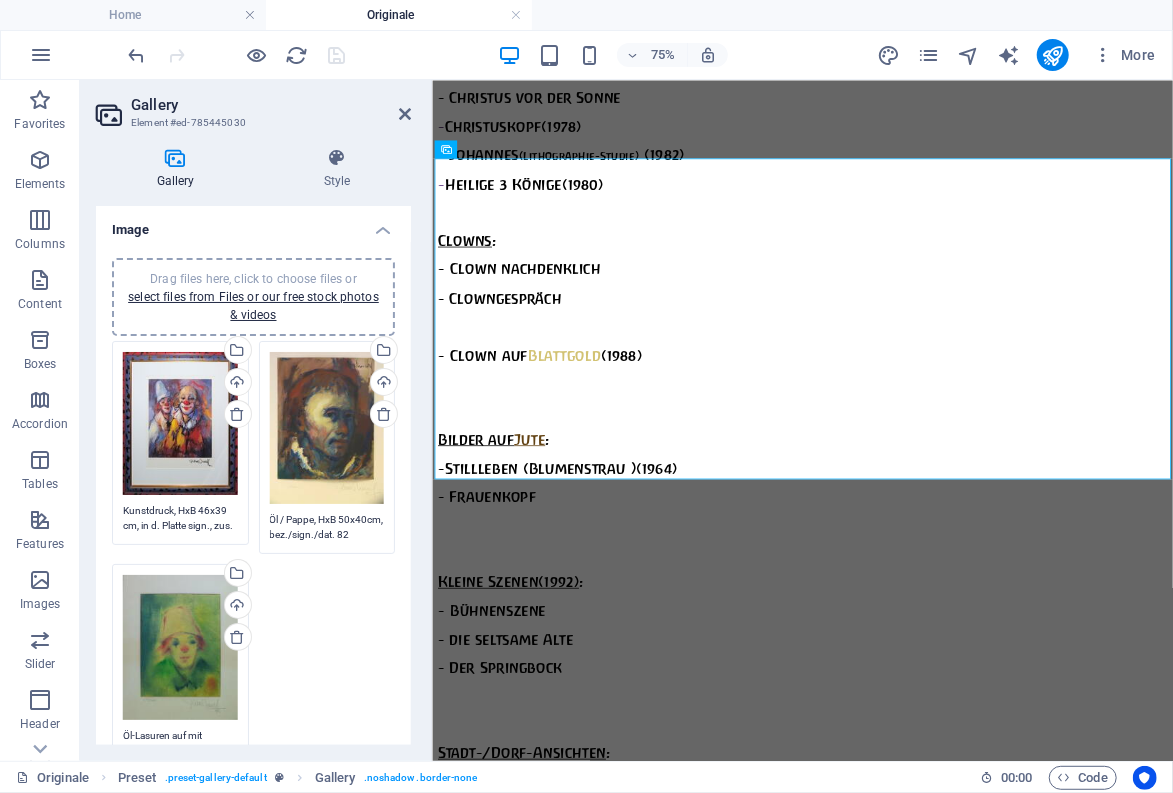 click on "Öl / Pappe, HxB 50x40cm, bez./sign./dat. 82" at bounding box center (327, 527) 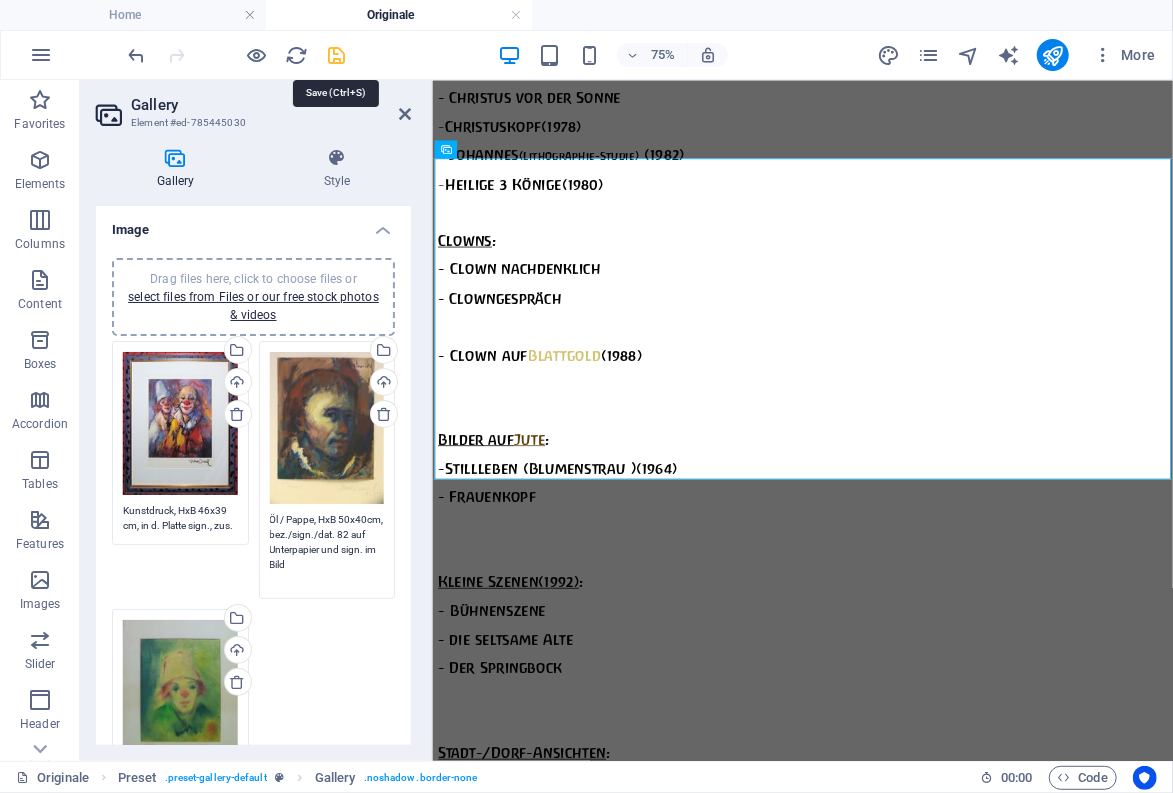 type on "Öl / Pappe, HxB 50x40cm, bez./sign./dat. 82 auf Unterpapier und sign. im Bild" 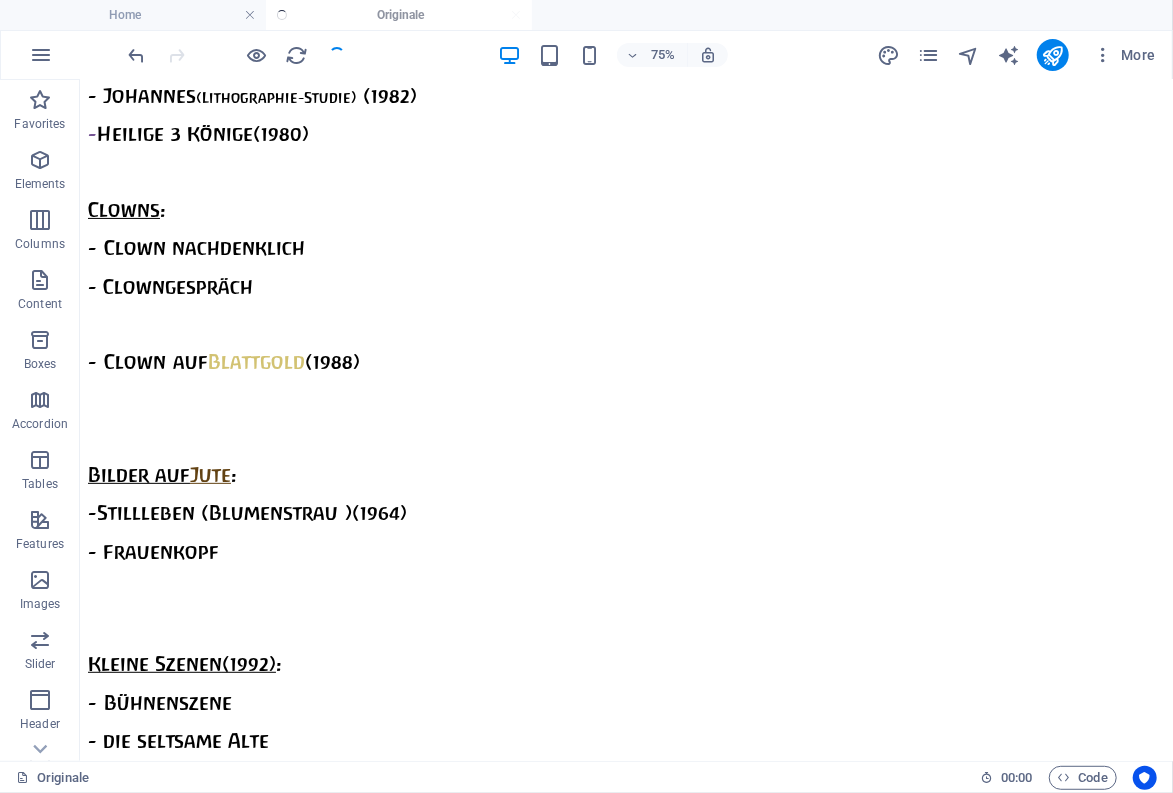 scroll, scrollTop: 3780, scrollLeft: 0, axis: vertical 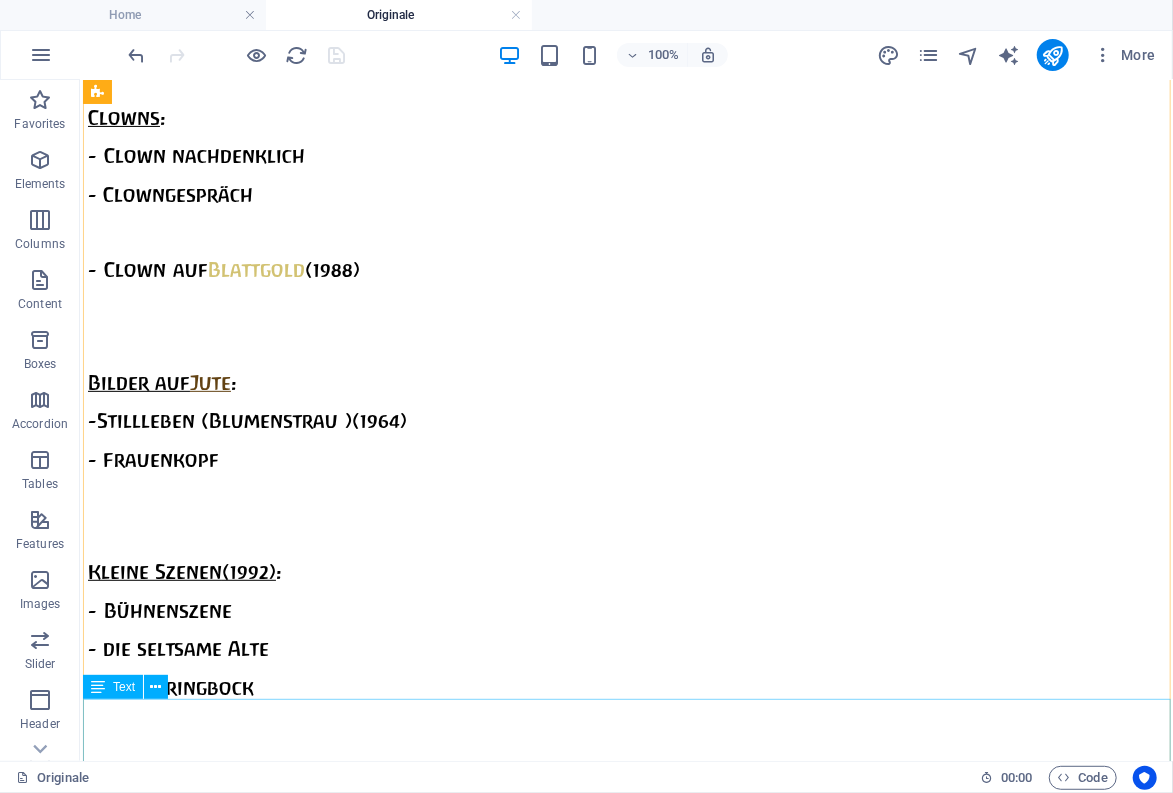 click on "Clowngespräch  (handsigniert, Kunstdruck)                                                                 Clown,  nachdenklich                                                 Clown auf Blattgold  (1988)" at bounding box center (625, 12183) 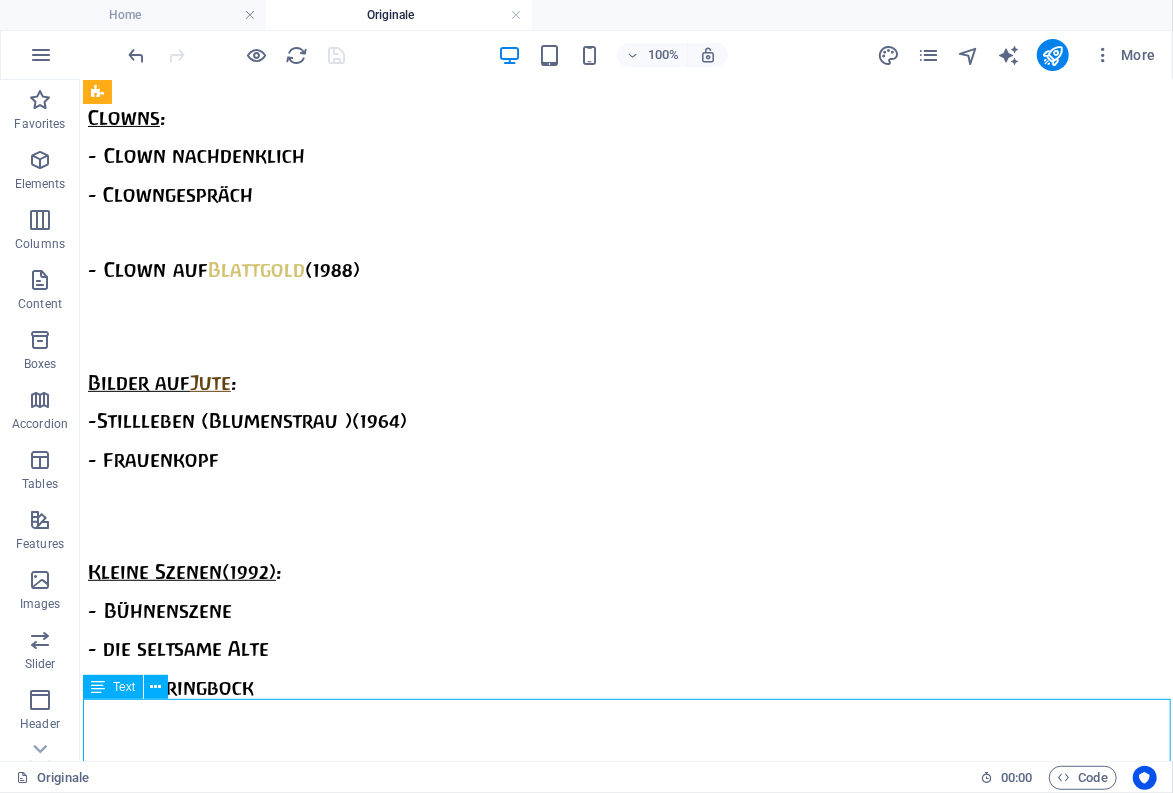 click on "Clowngespräch  (handsigniert, Kunstdruck)                                                                 Clown,  nachdenklich                                                 Clown auf Blattgold  (1988)" at bounding box center [625, 12183] 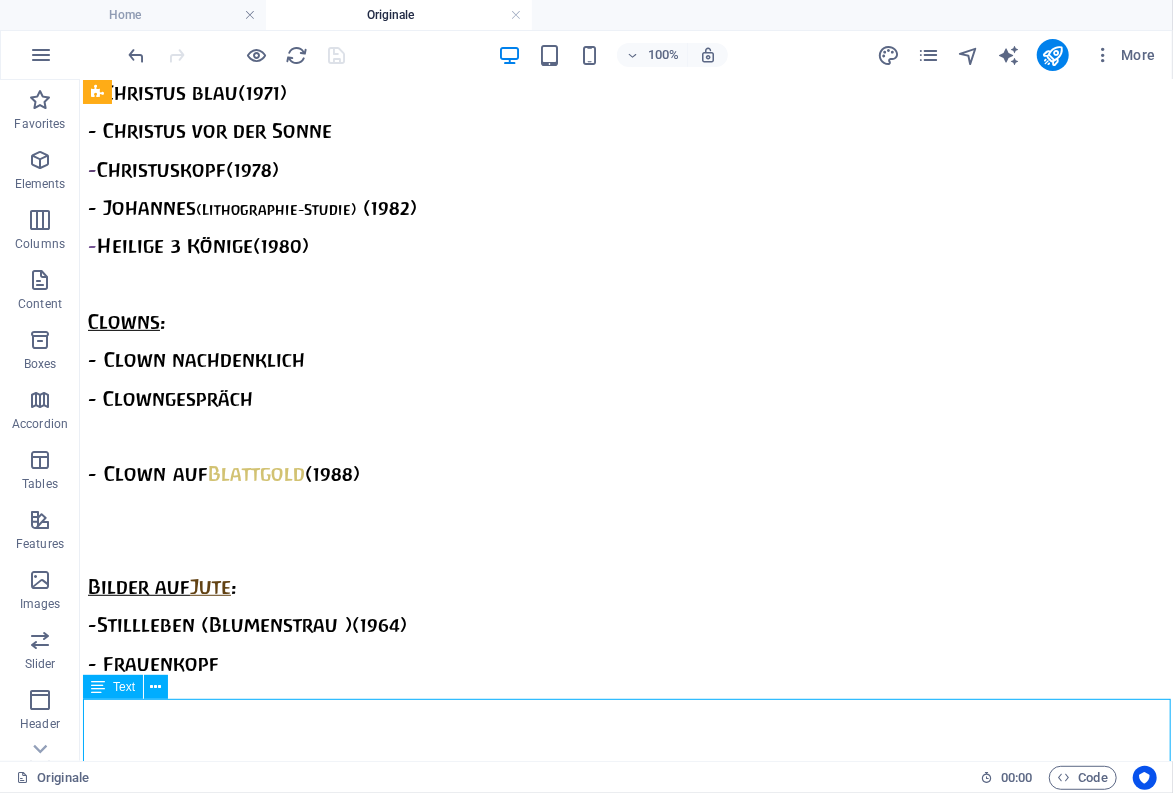 scroll, scrollTop: 3688, scrollLeft: 0, axis: vertical 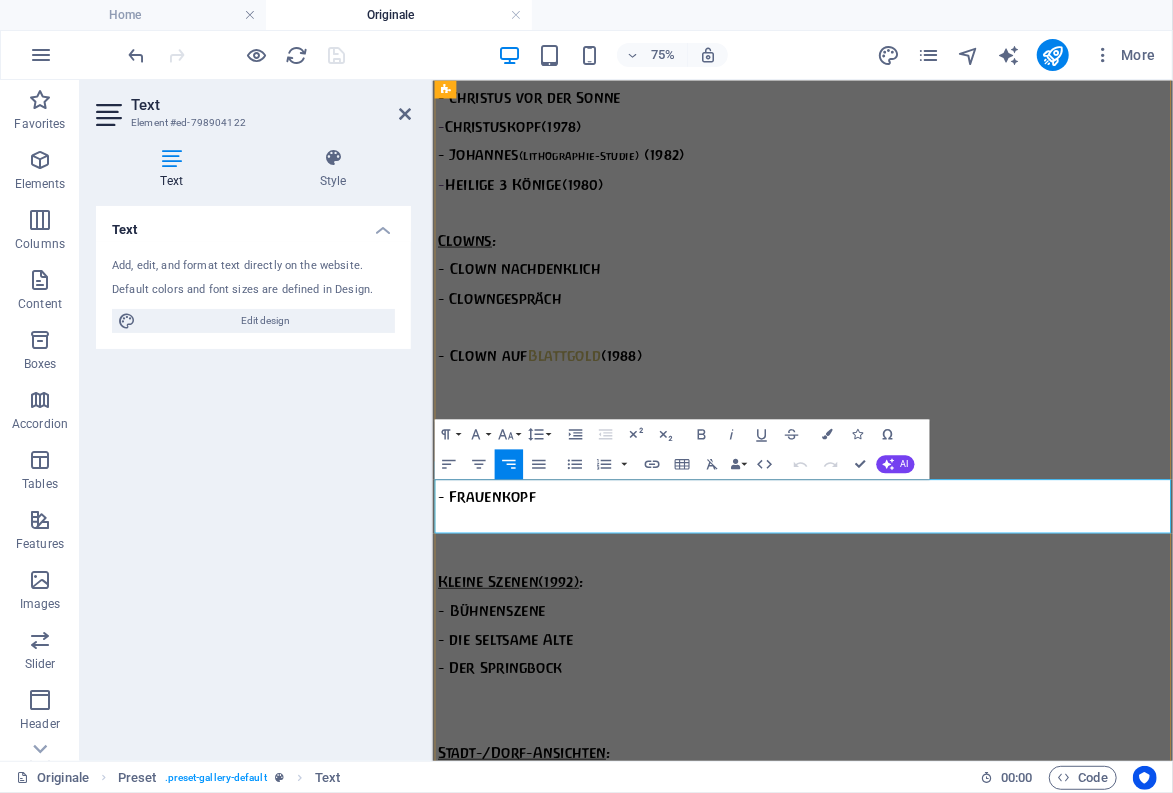 click on "Clown auf Blattgold" at bounding box center [804, 12343] 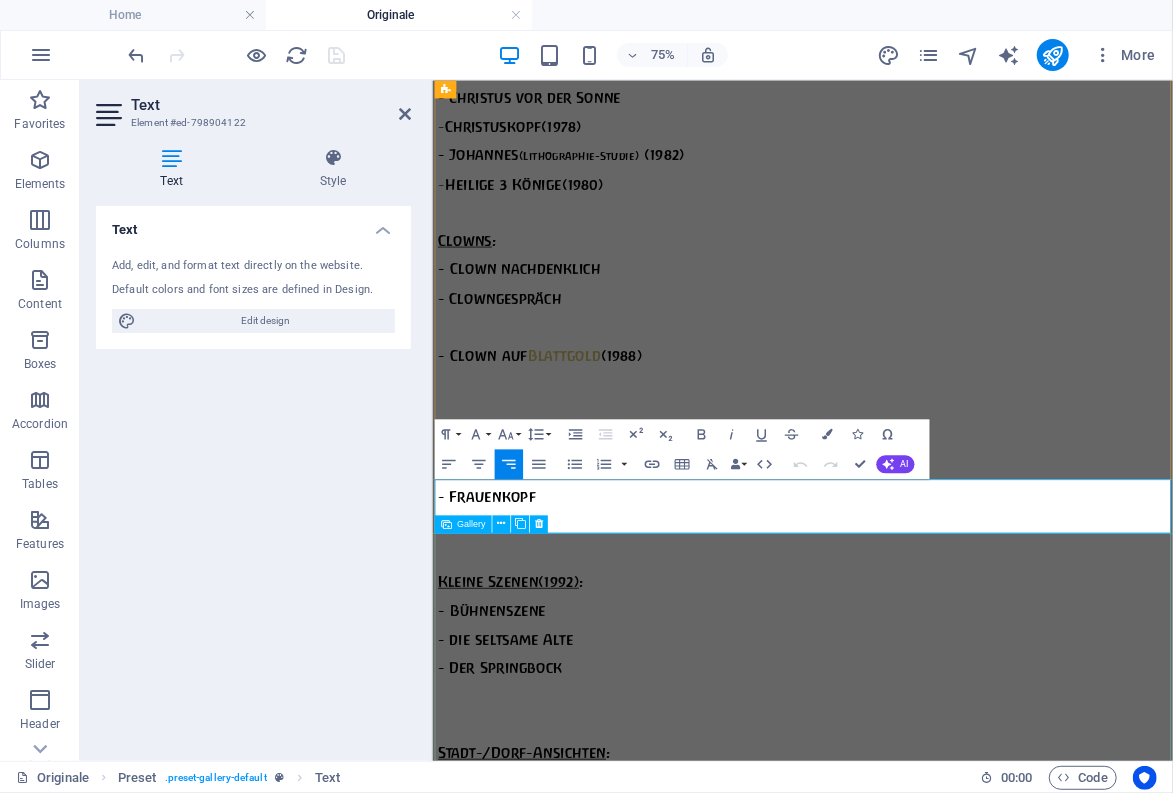 type 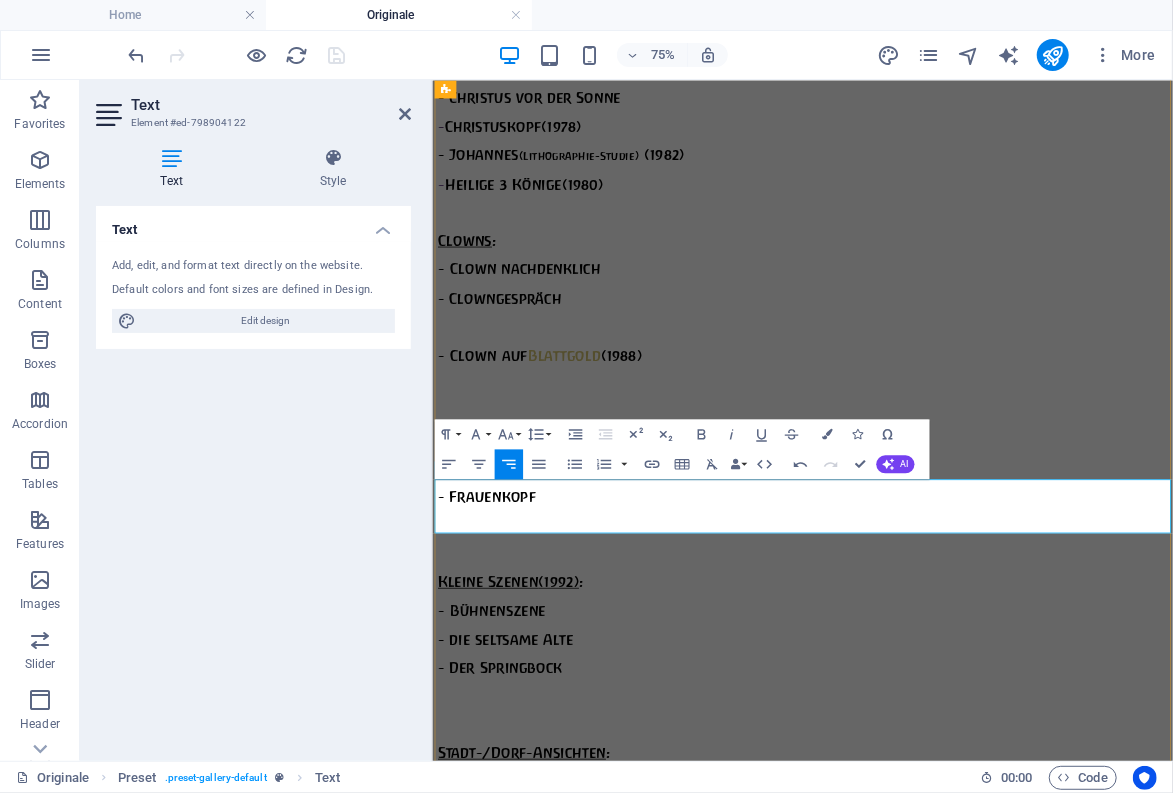 click on "Clown," at bounding box center (668, 12343) 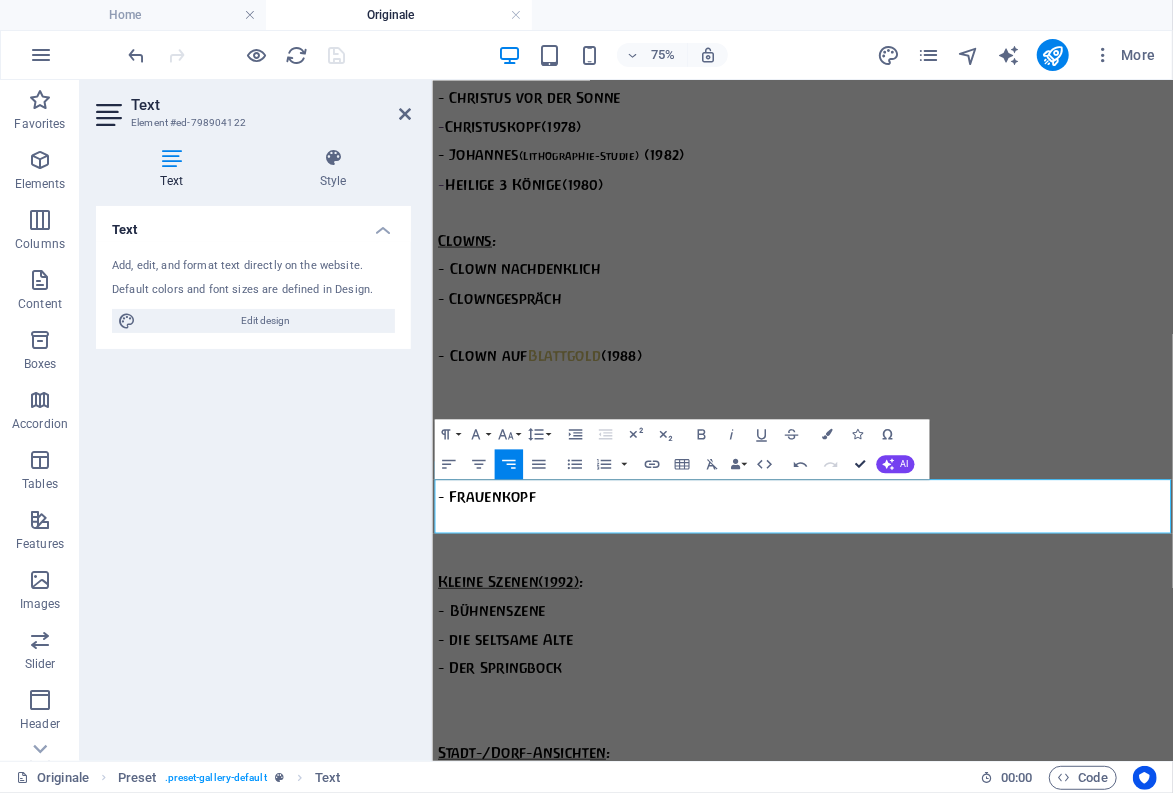 scroll, scrollTop: 3820, scrollLeft: 0, axis: vertical 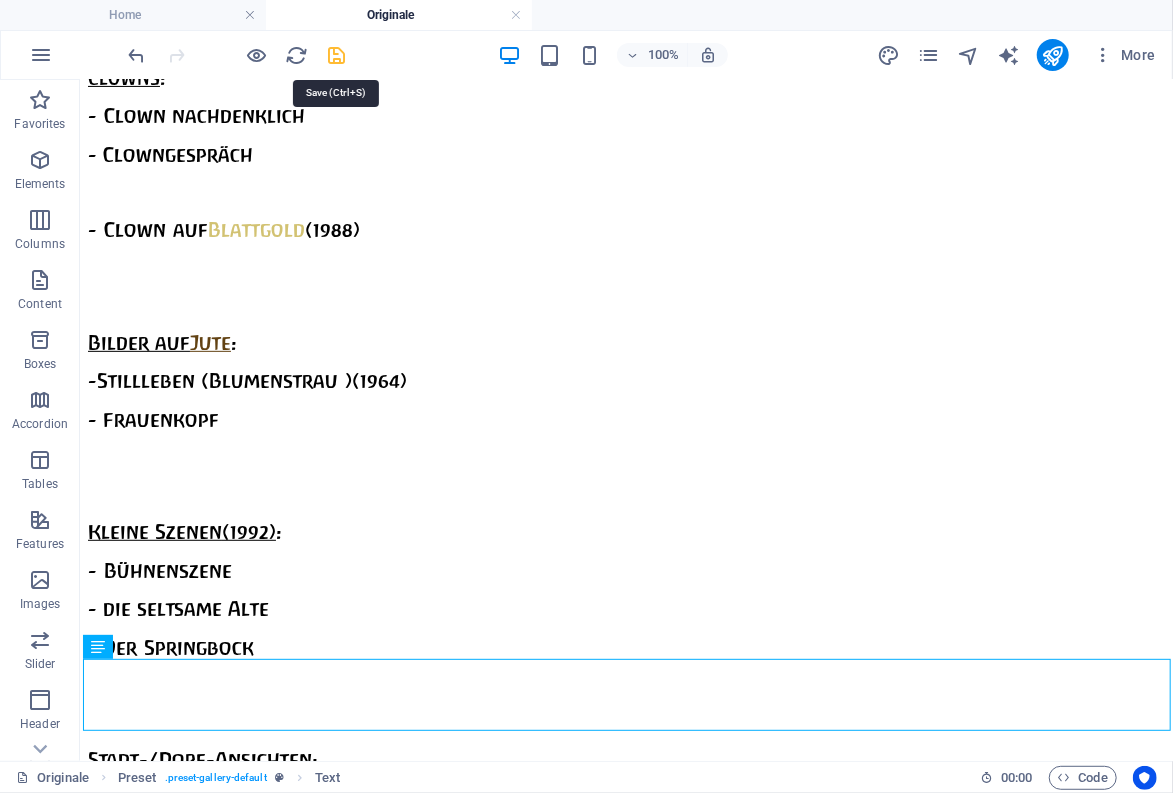 click at bounding box center [337, 55] 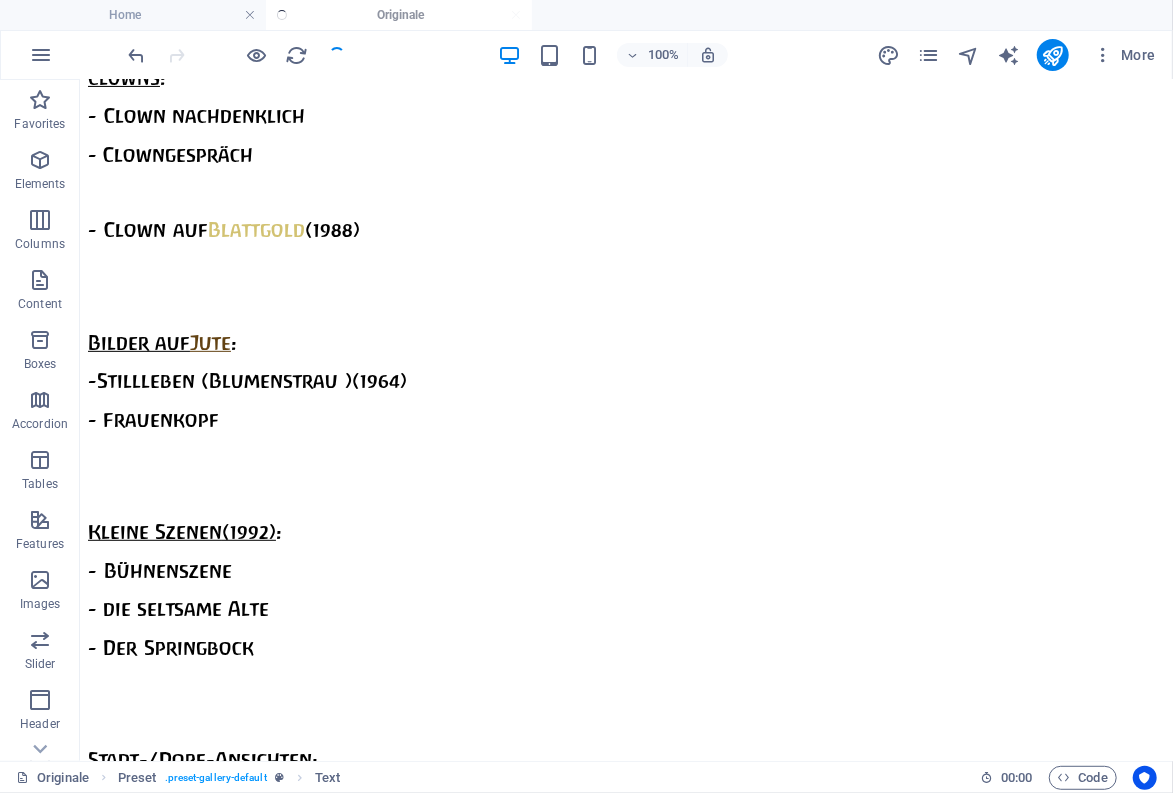 click at bounding box center [237, 55] 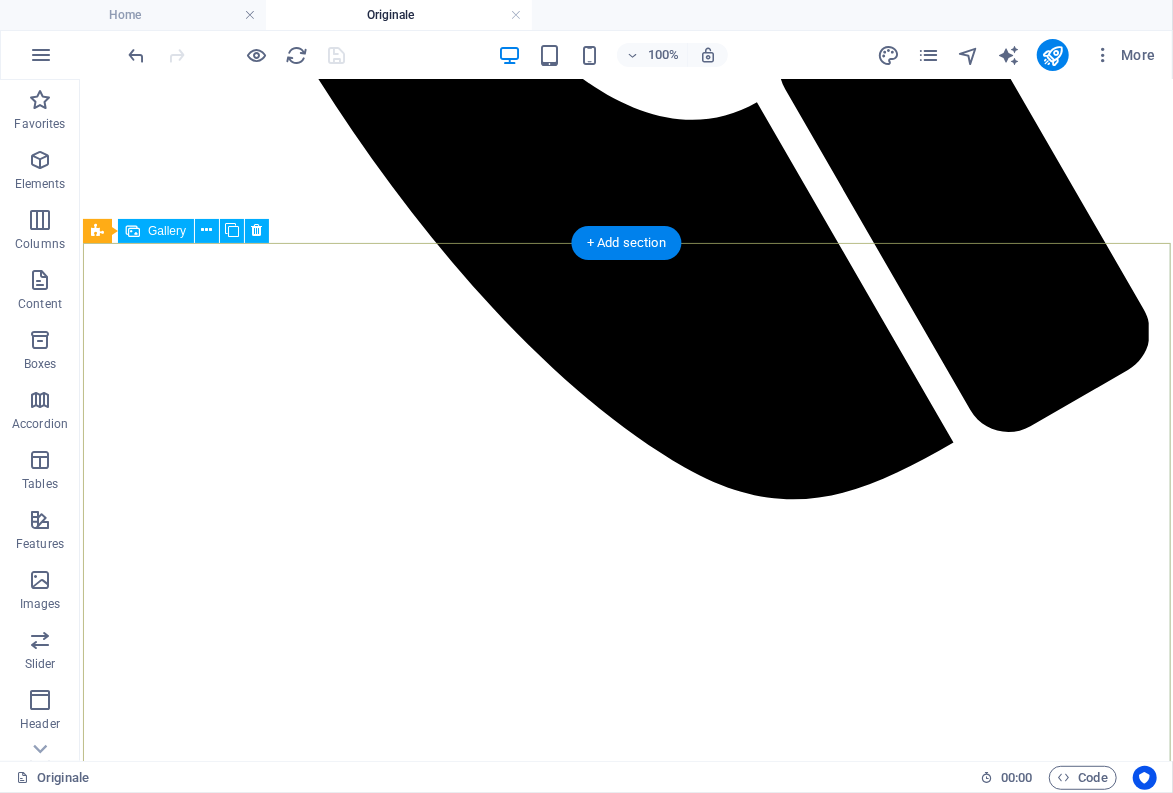 scroll, scrollTop: 1950, scrollLeft: 0, axis: vertical 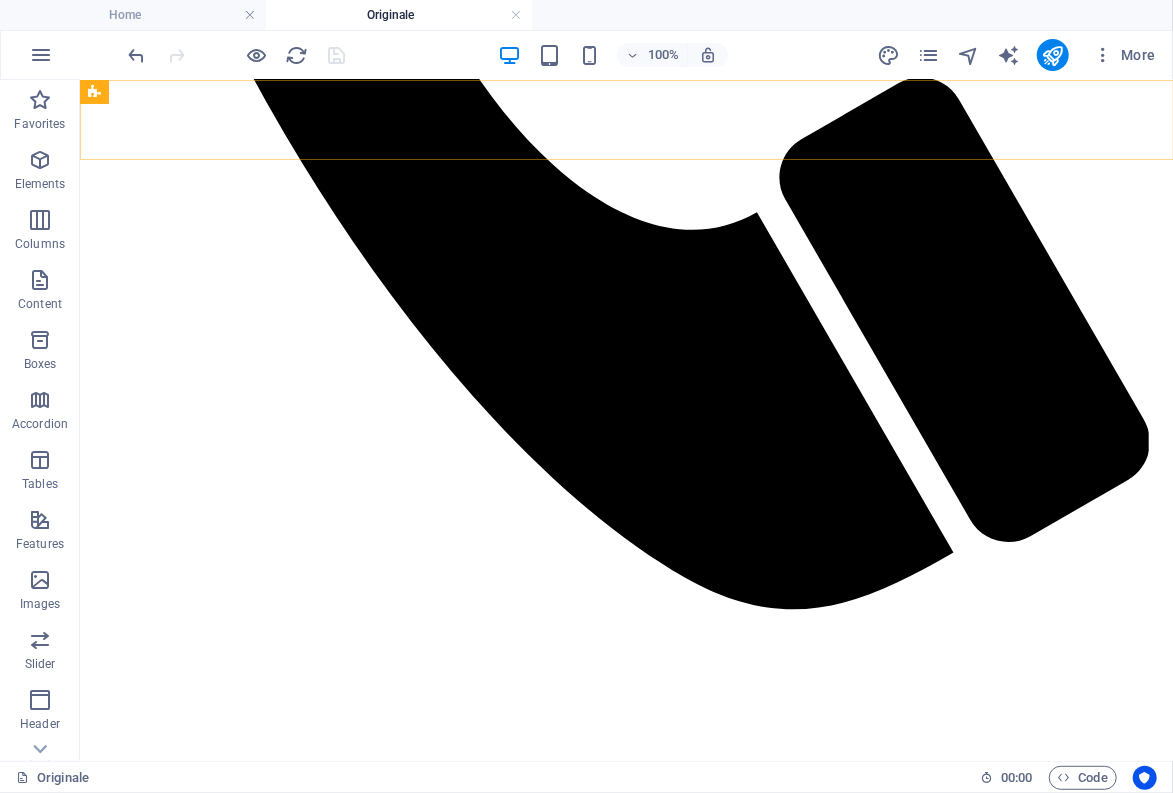 click on "Fotografie von HG (Gl)eise_n_Bahn Botanik Mineralien Gleise_Bahn Botanik Mineralien" at bounding box center (625, -888) 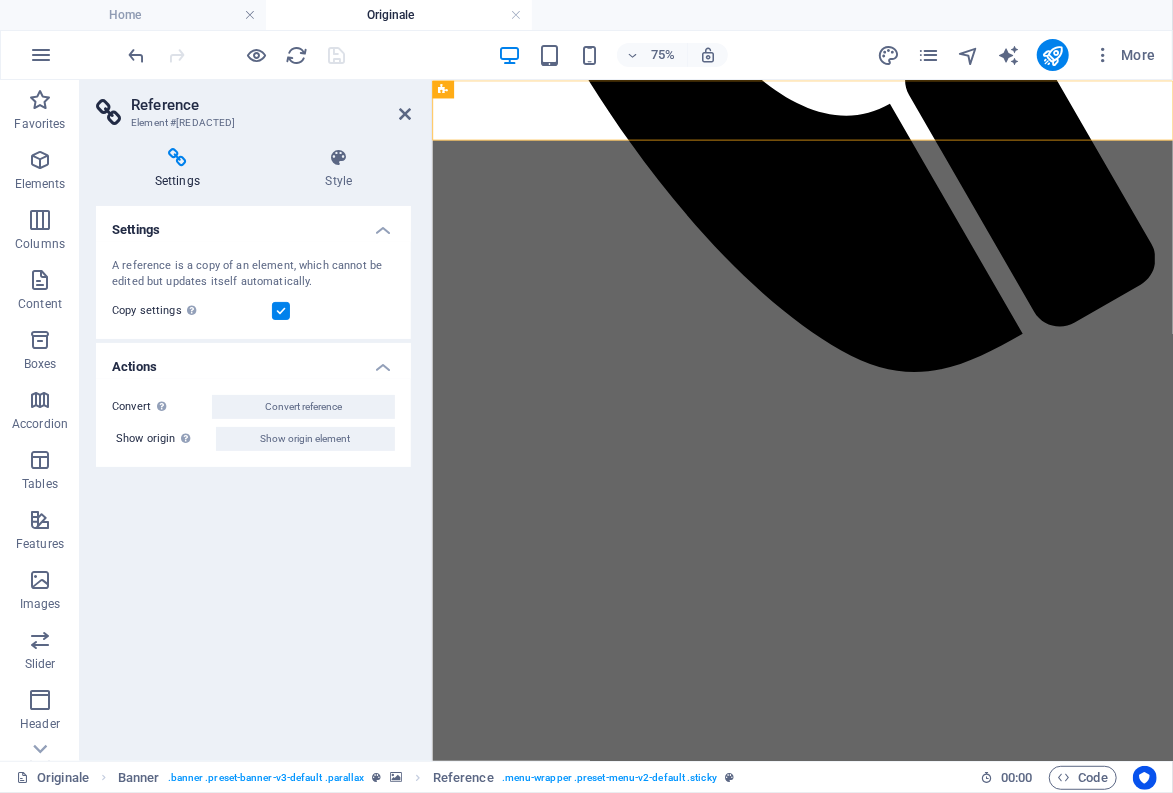 click on "Fotografie von HG (Gl)eise_n_Bahn Botanik Mineralien Gleise_Bahn Botanik Mineralien" at bounding box center (925, -887) 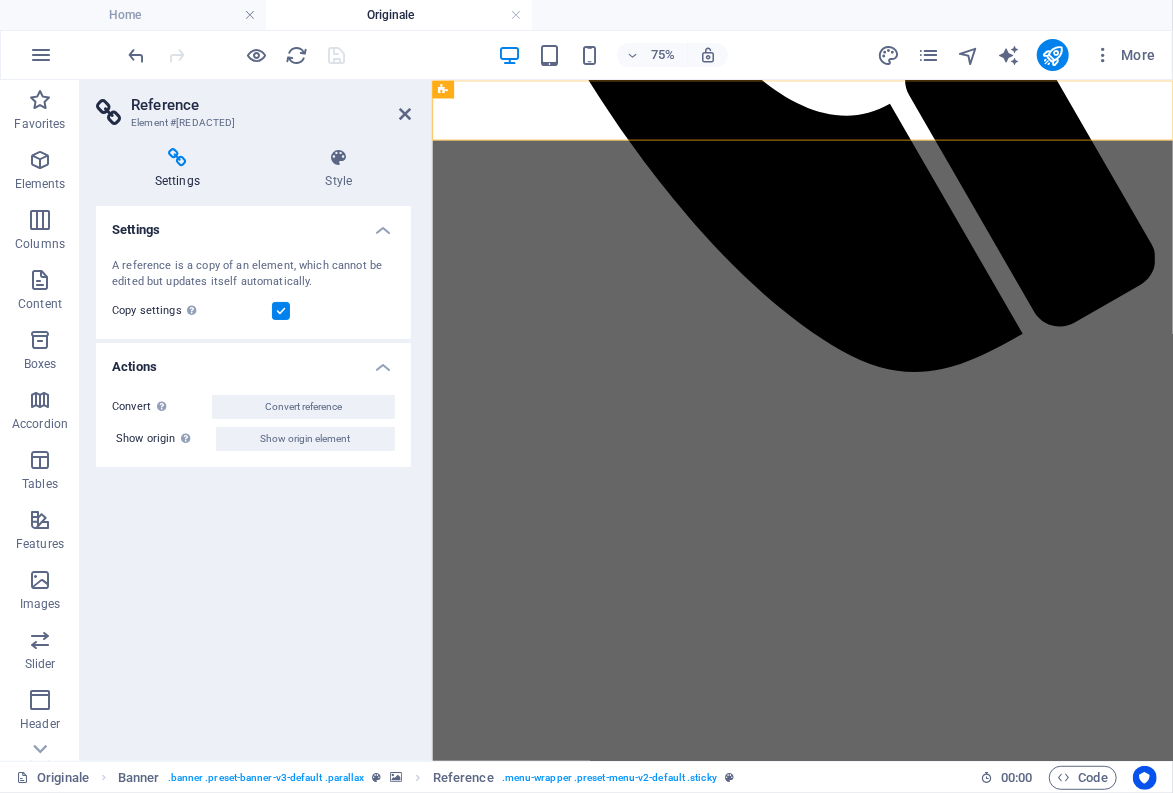click on "Fotografie von HG (Gl)eise_n_Bahn Botanik Mineralien Gleise_Bahn Botanik Mineralien" at bounding box center [925, -887] 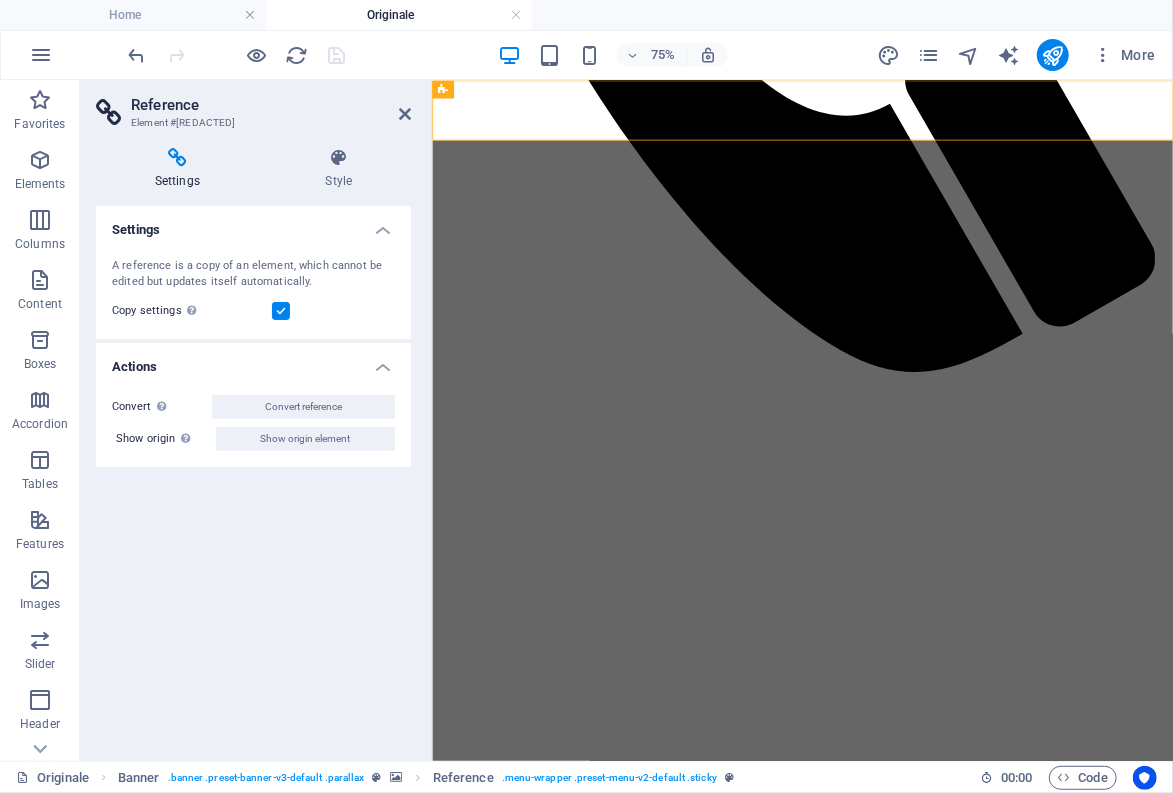 click on "Home ArztPraxis Mediz. Inhalte Heilpflanzen Substanzen Med. Infos [NAME] Fotografie von HG Visite?" at bounding box center [925, -1056] 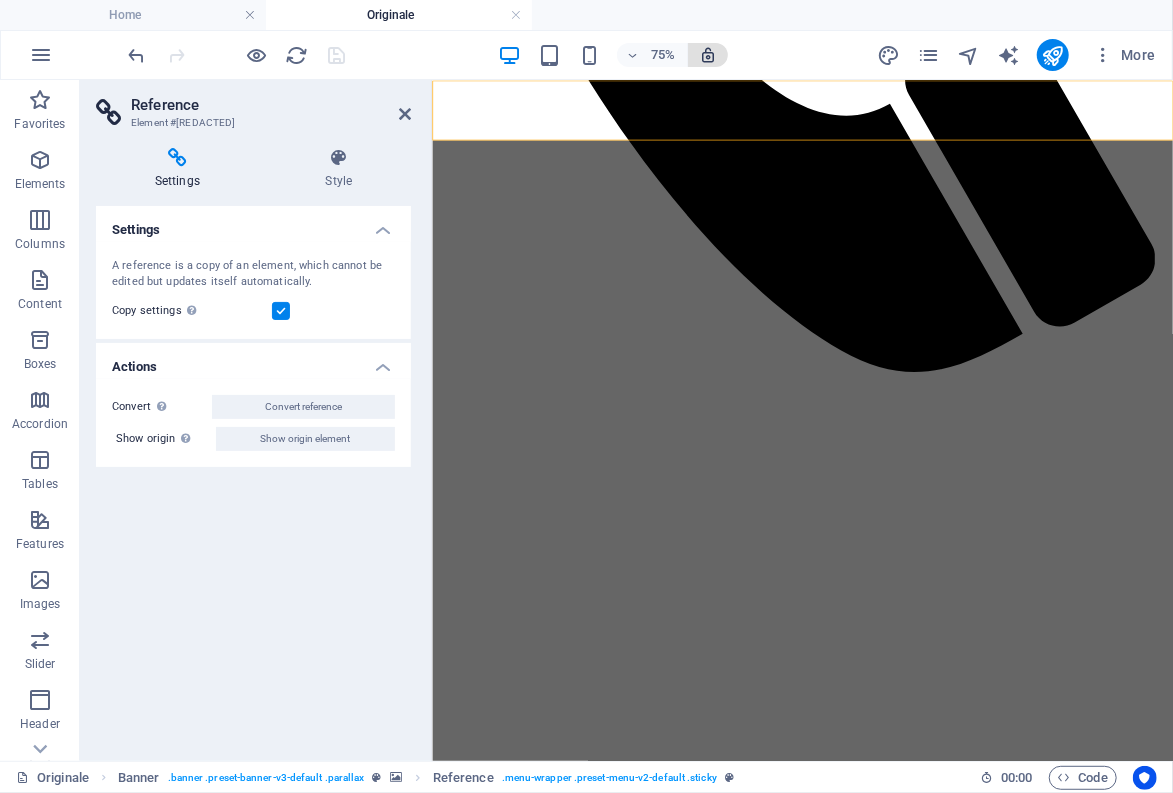 click at bounding box center [708, 55] 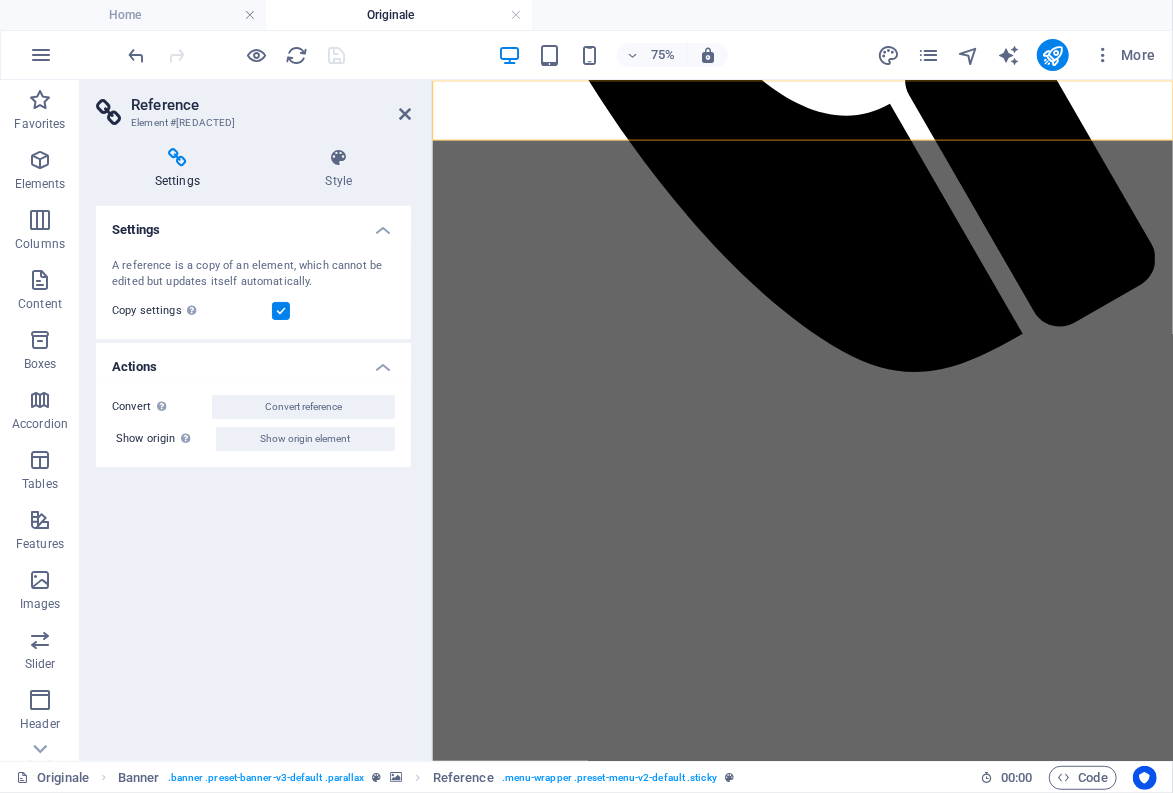 click on "75%" at bounding box center (612, 55) 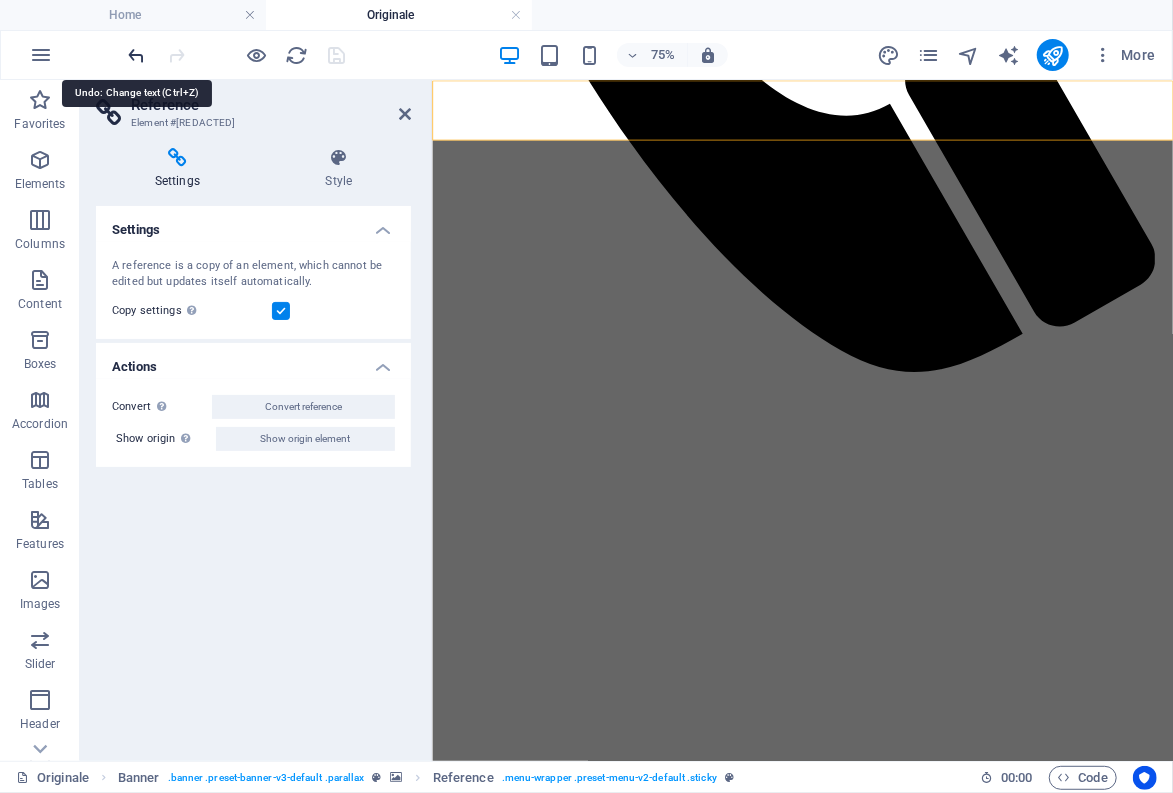click at bounding box center [137, 55] 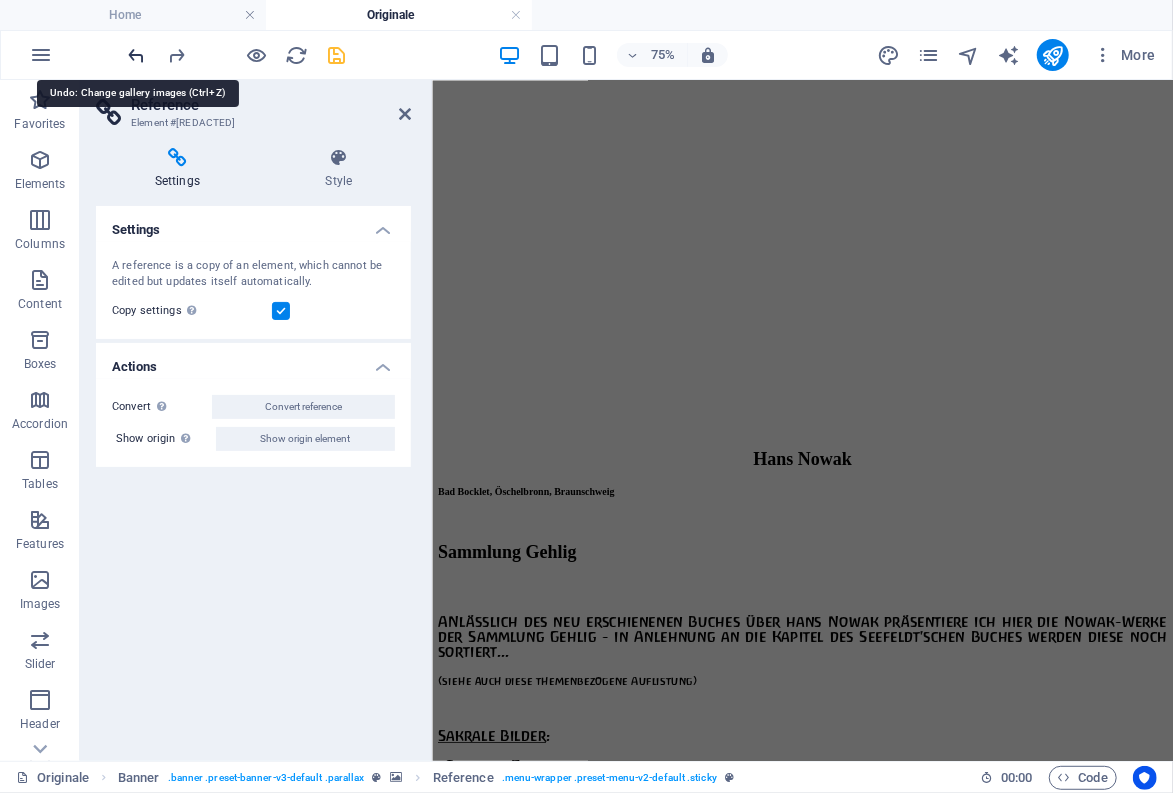 scroll, scrollTop: 3802, scrollLeft: 0, axis: vertical 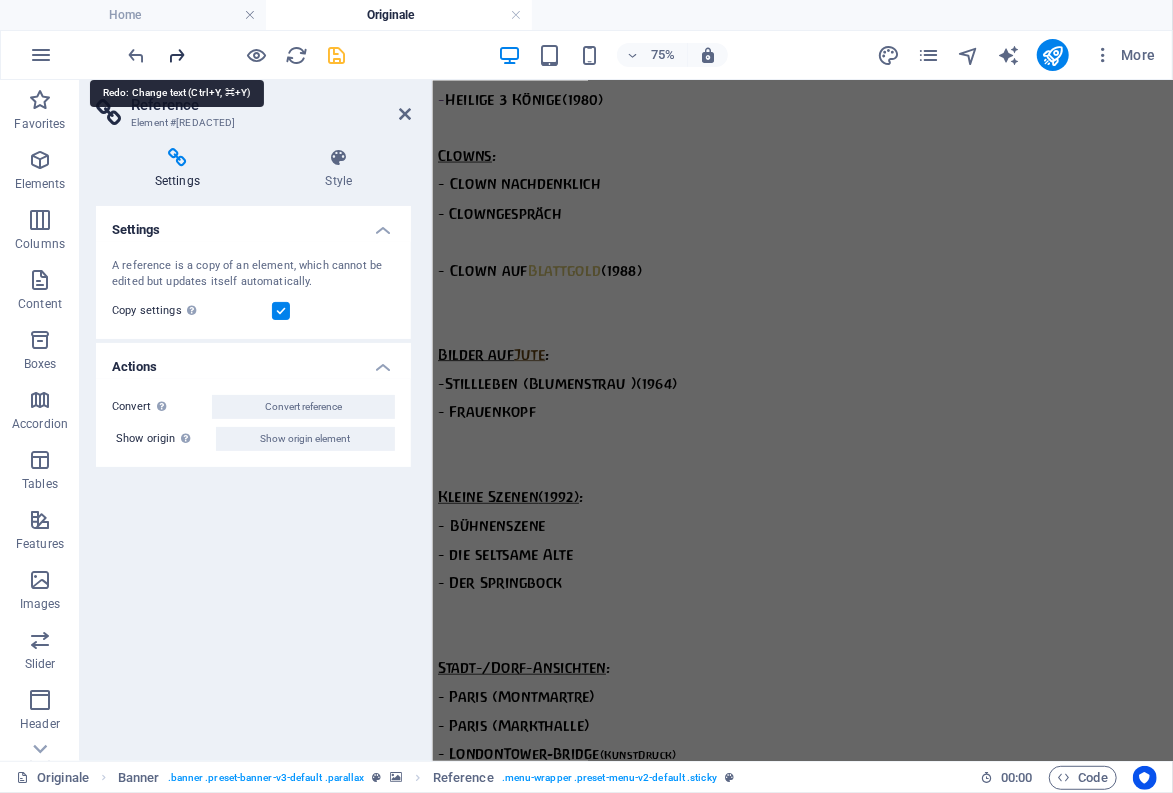 click at bounding box center [177, 55] 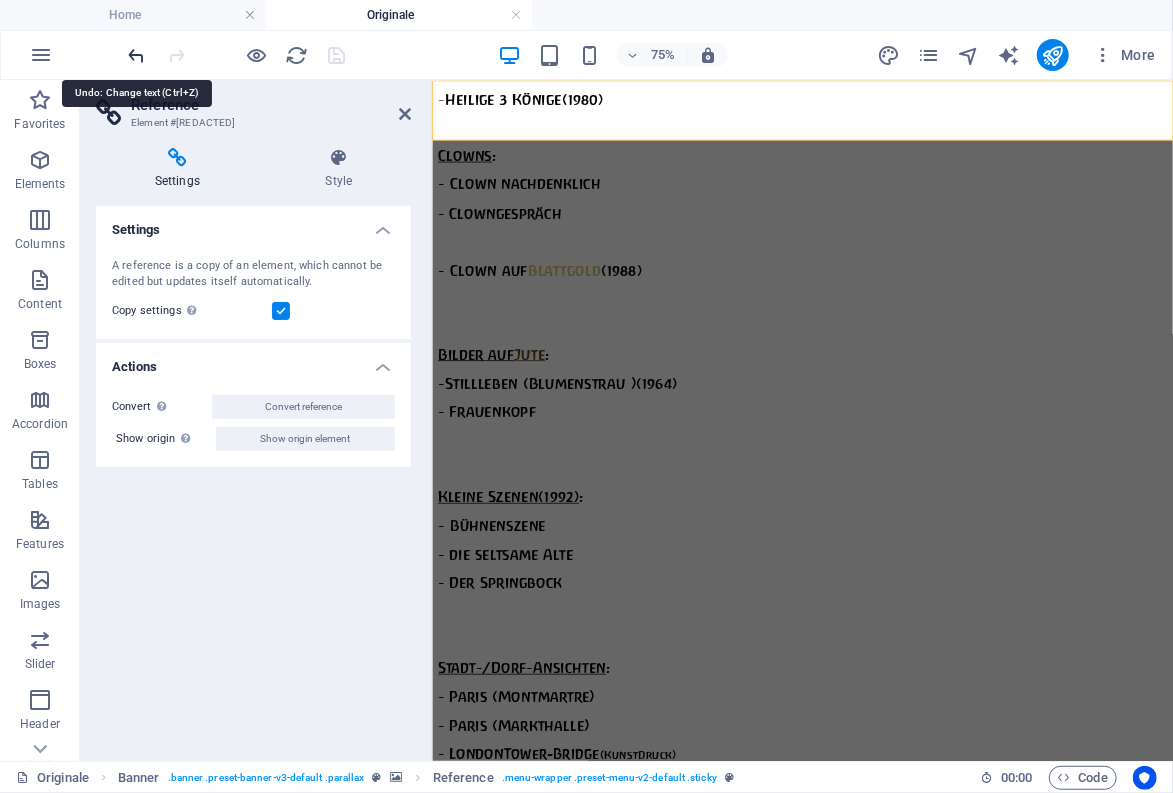 click at bounding box center (137, 55) 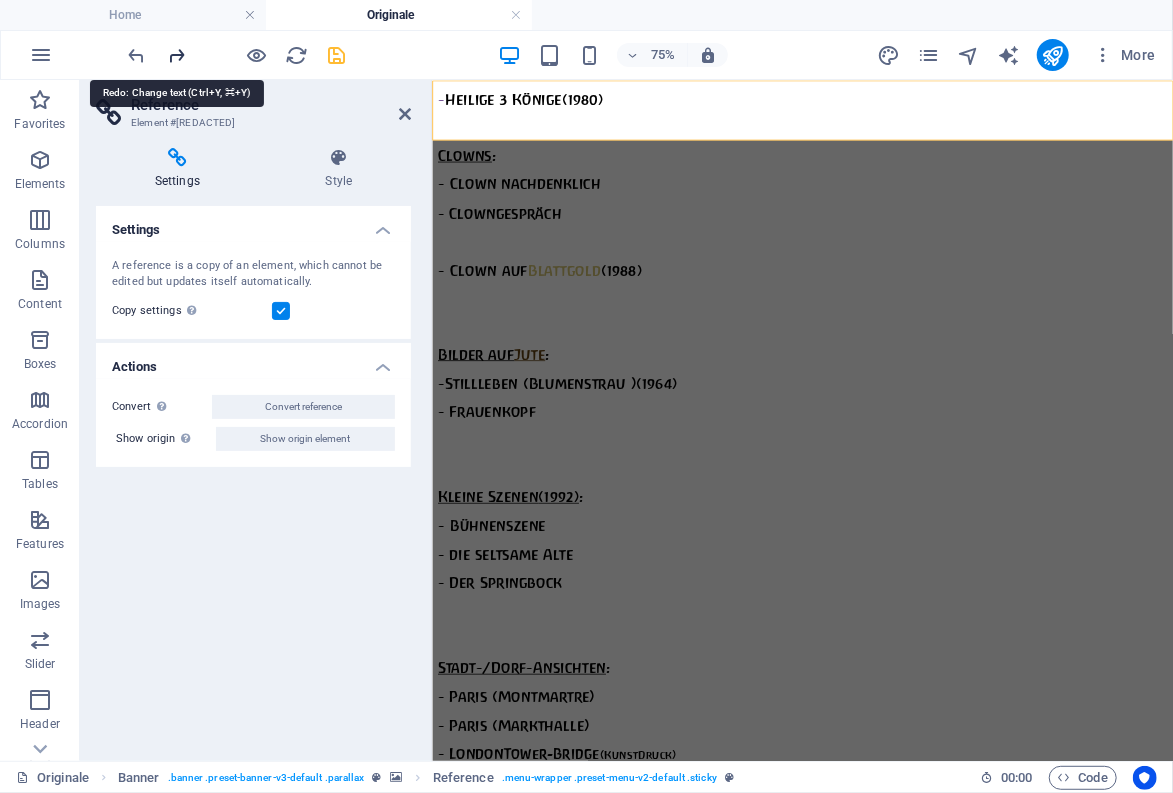 click at bounding box center [177, 55] 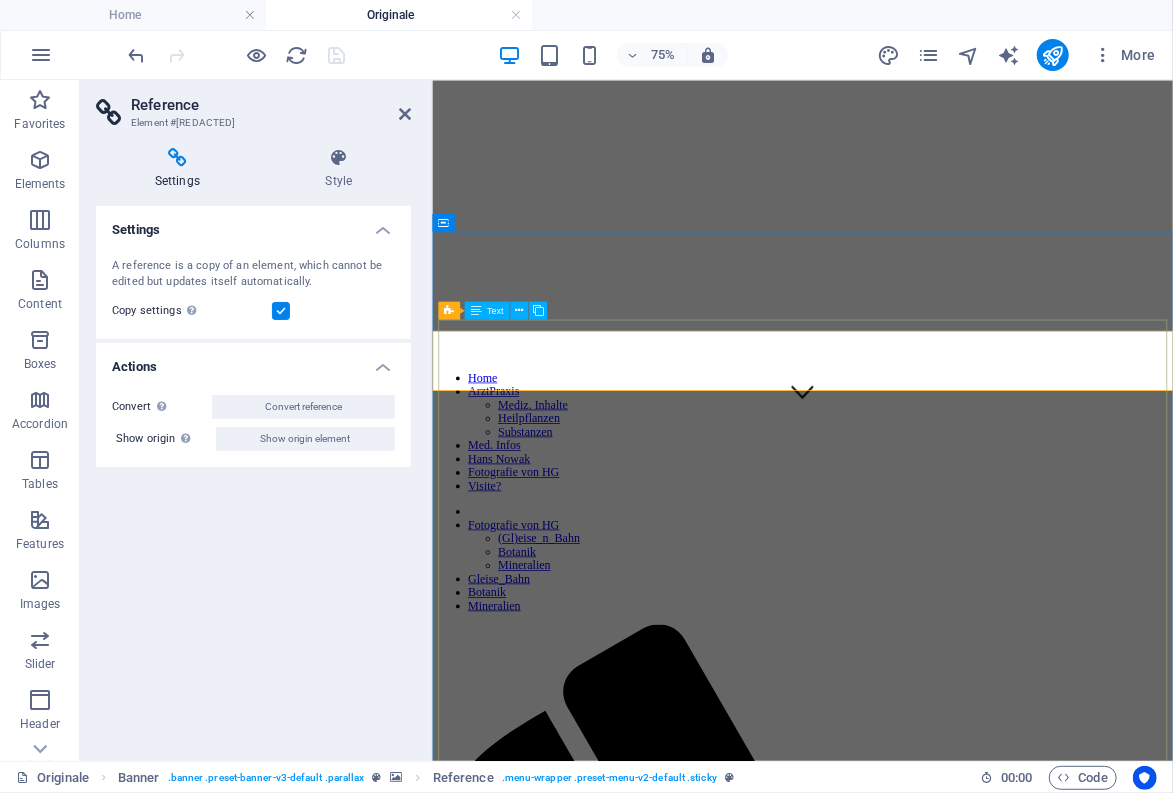 scroll, scrollTop: 550, scrollLeft: 0, axis: vertical 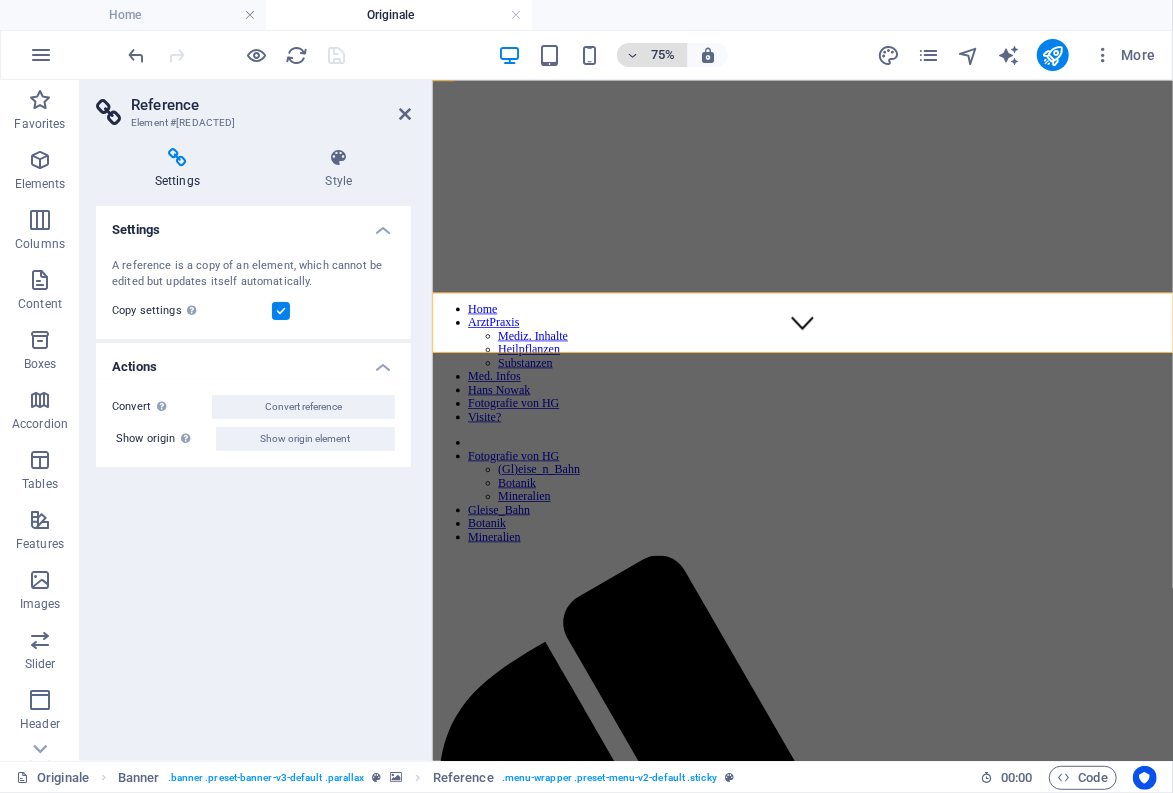 click at bounding box center (632, 55) 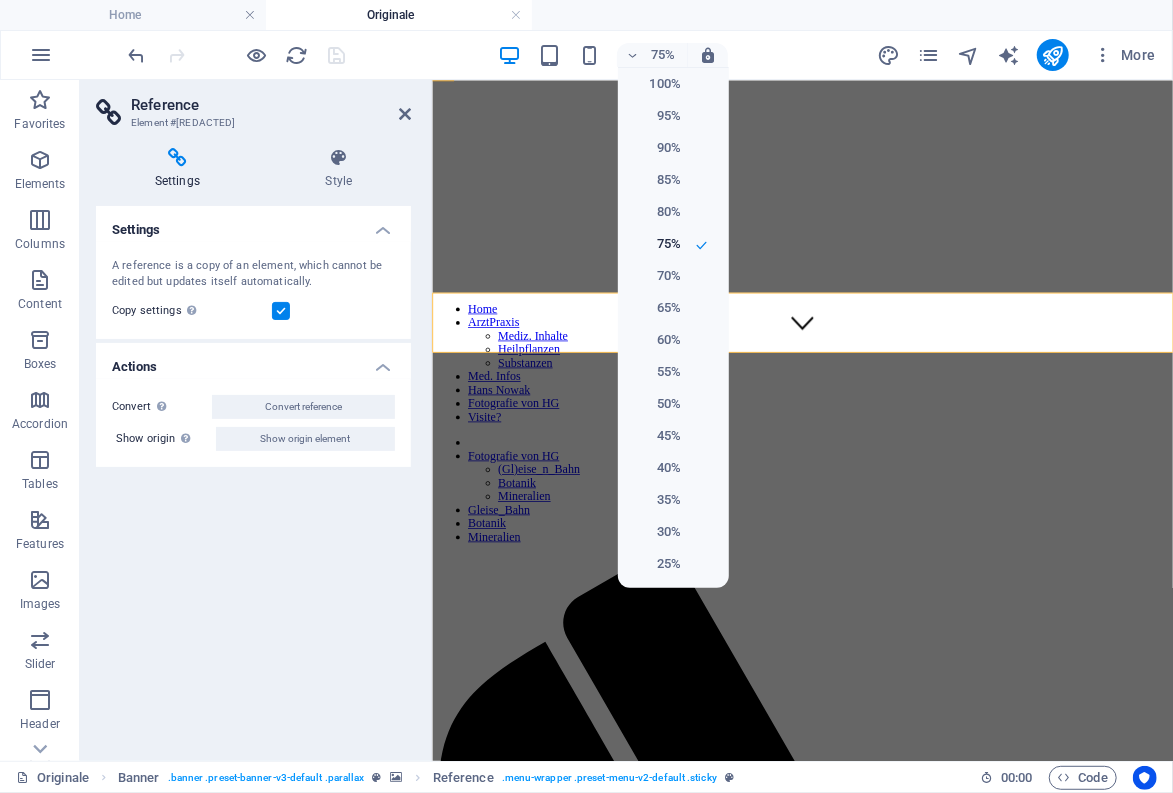 click at bounding box center [586, 396] 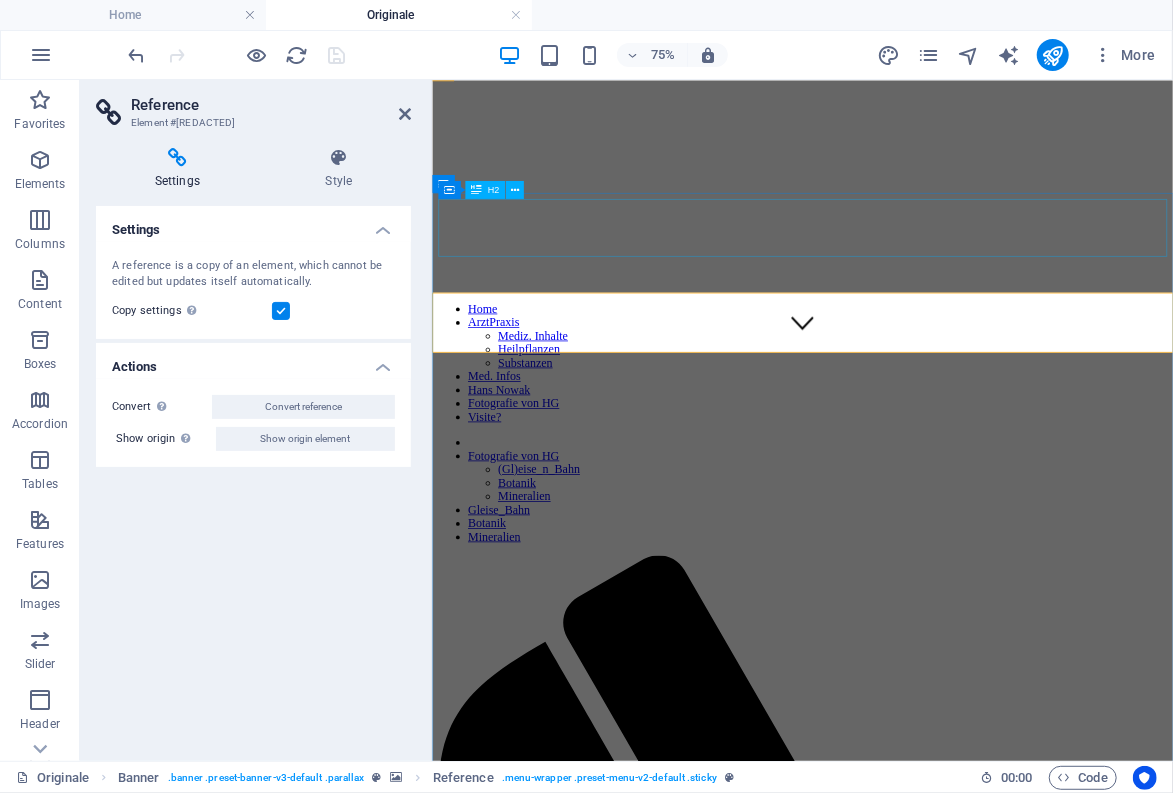 click on "Sammlung Gehlig" at bounding box center (925, 2880) 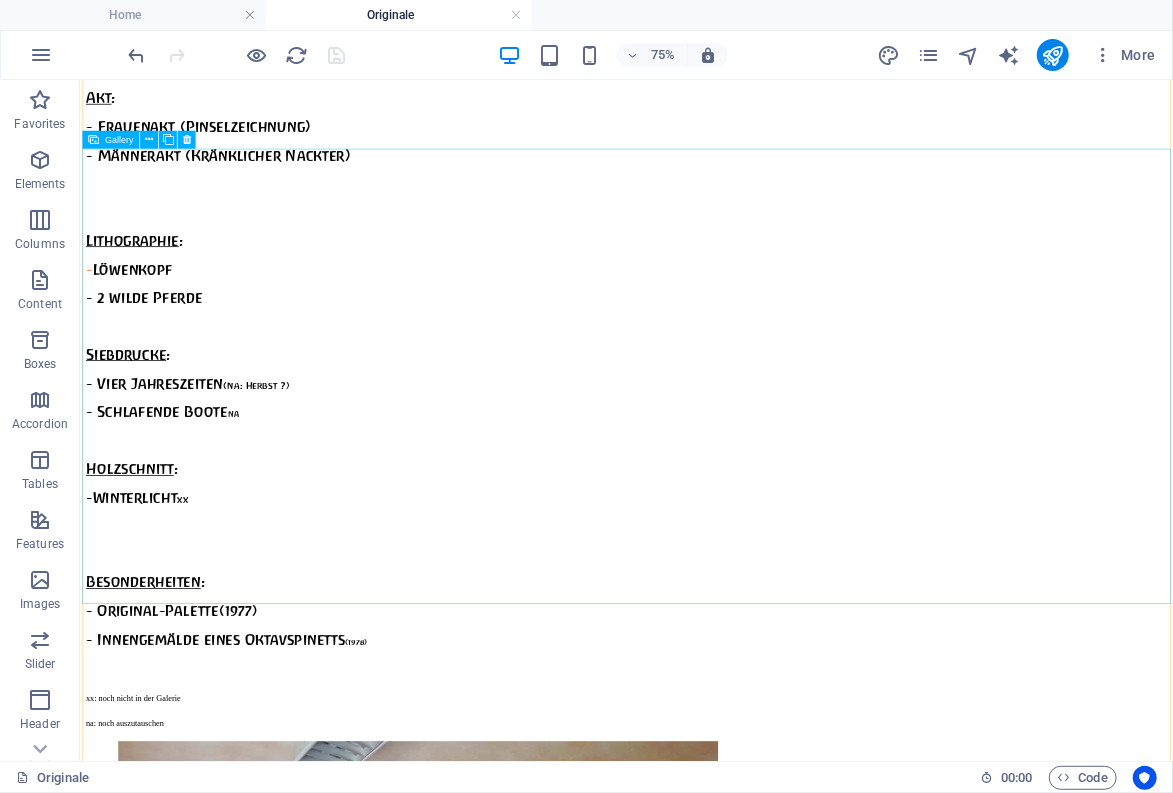 scroll, scrollTop: 7700, scrollLeft: 0, axis: vertical 